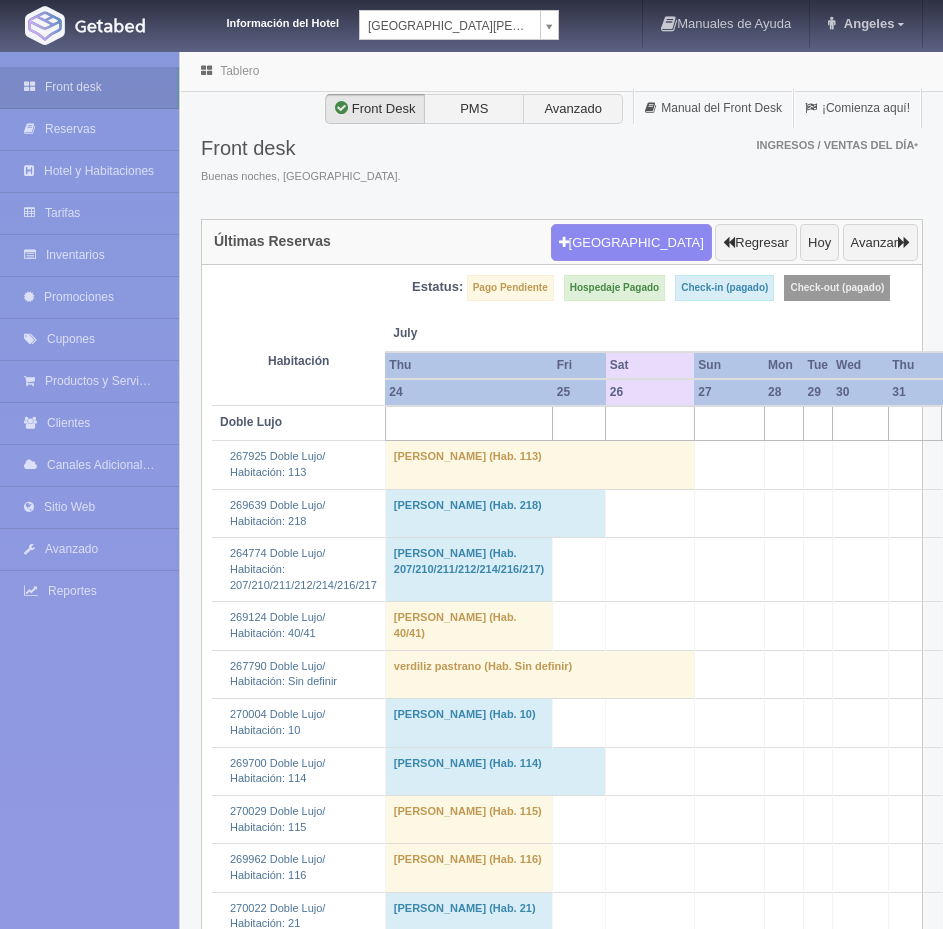 scroll, scrollTop: 0, scrollLeft: 0, axis: both 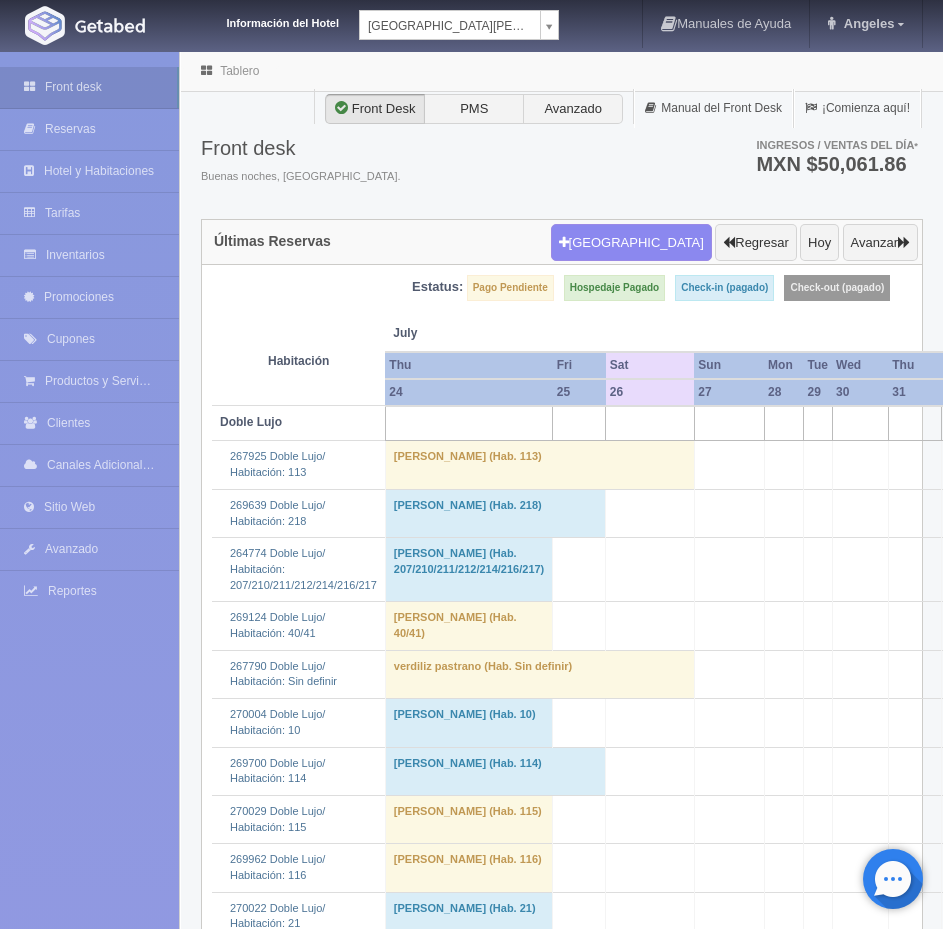 click on "Información del Hotel
[GEOGRAPHIC_DATA][PERSON_NAME] [GEOGRAPHIC_DATA][PERSON_NAME] [GEOGRAPHIC_DATA][PERSON_NAME]
Manuales de Ayuda
Actualizaciones recientes
[GEOGRAPHIC_DATA]
Mi Perfil
Salir / Log Out
Procesando...
Front desk
Reservas
Hotel y Habitaciones
Tarifas
Inventarios
Promociones
Cupones" at bounding box center (471, 2818) 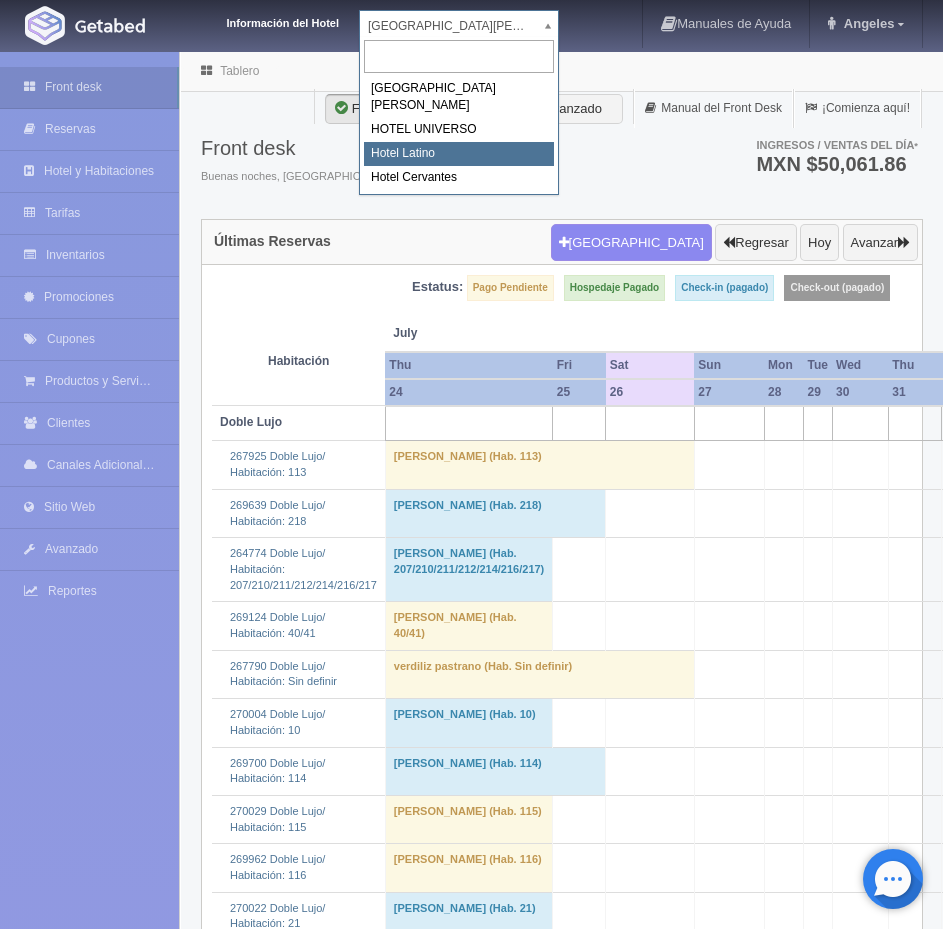 select on "625" 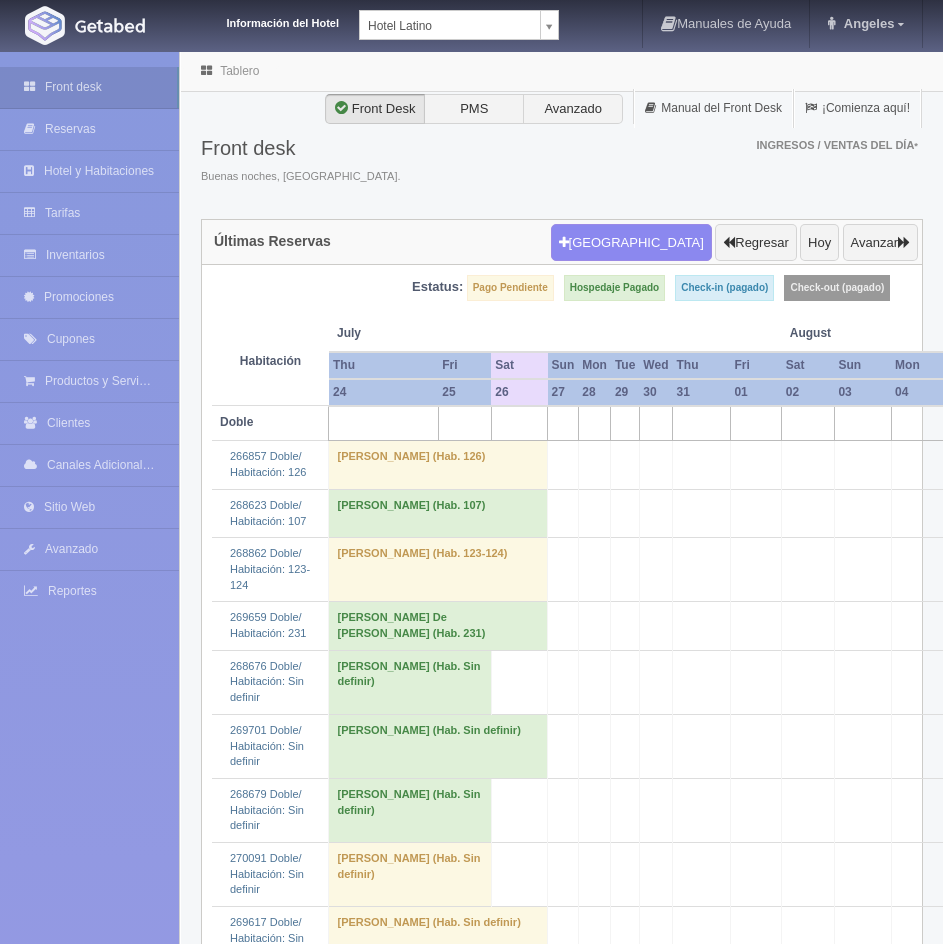 scroll, scrollTop: 0, scrollLeft: 0, axis: both 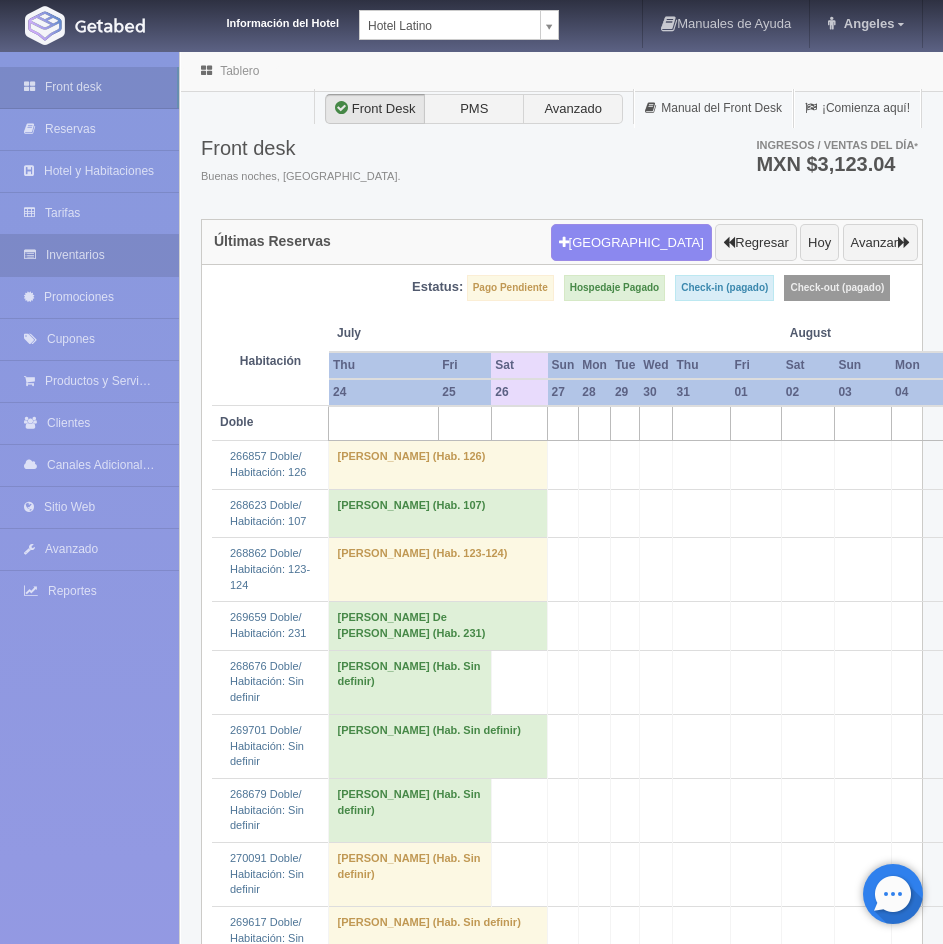 click on "Inventarios" at bounding box center (89, 255) 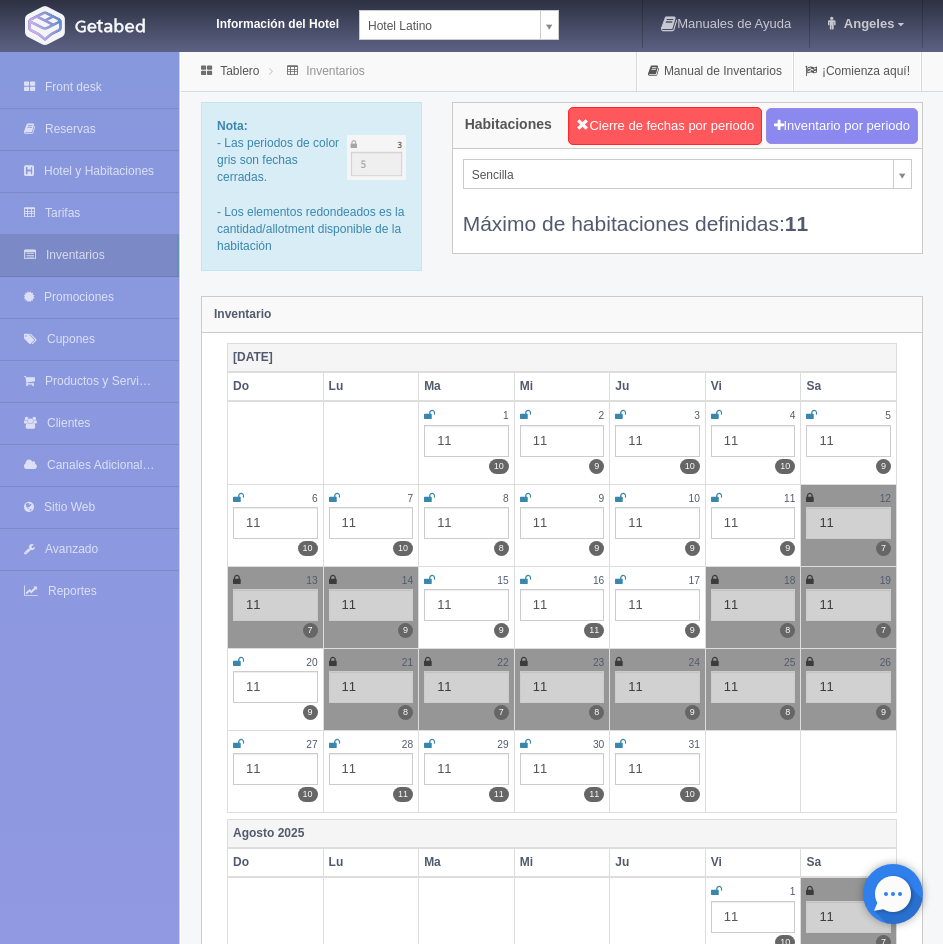 scroll, scrollTop: 0, scrollLeft: 0, axis: both 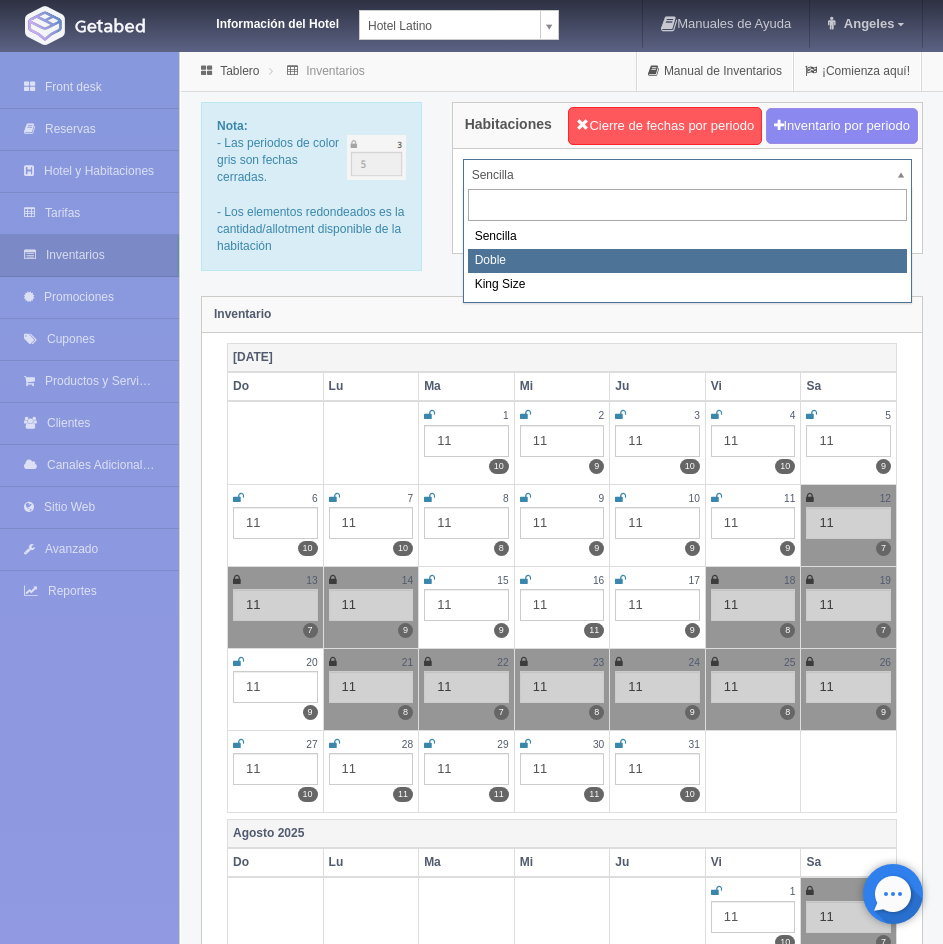 select on "2159" 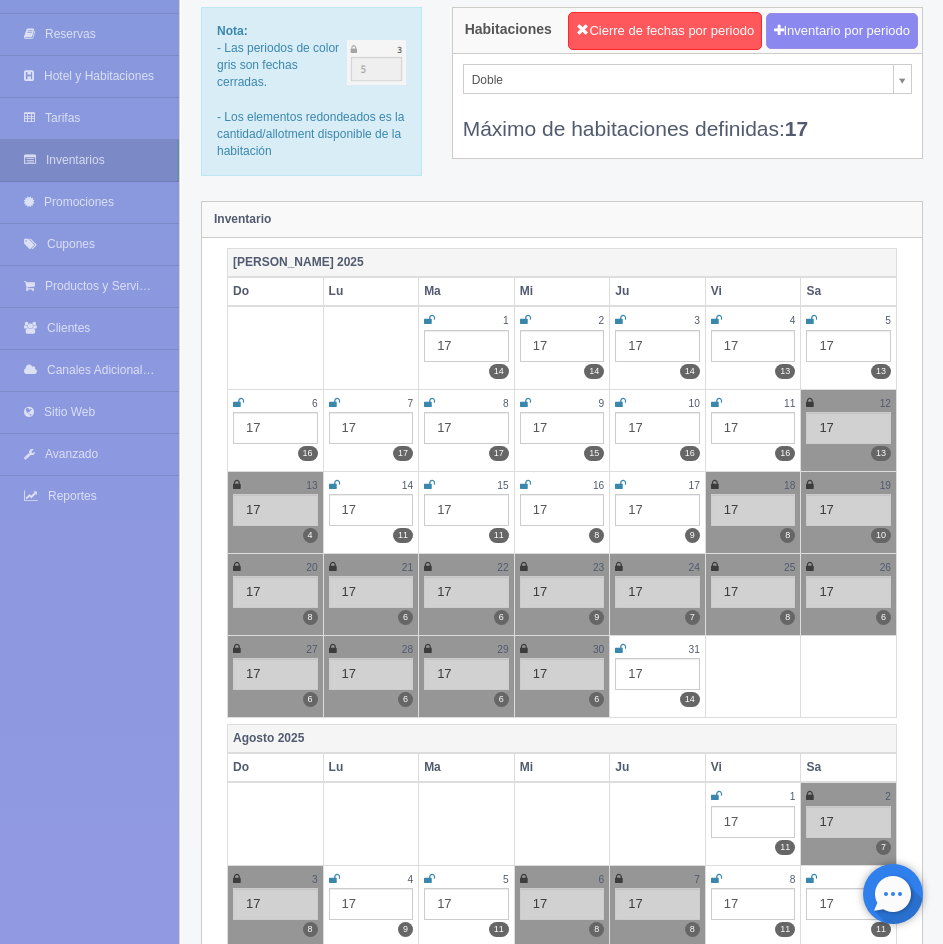 scroll, scrollTop: 0, scrollLeft: 0, axis: both 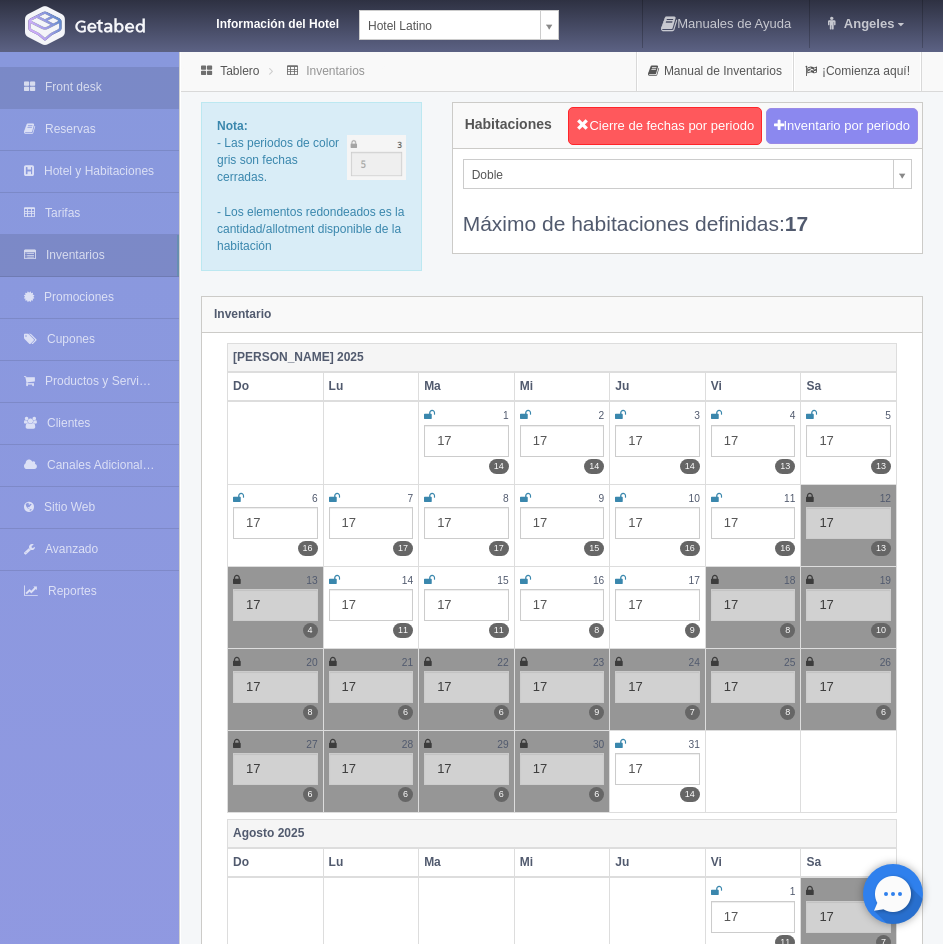 click on "Front desk" at bounding box center [89, 87] 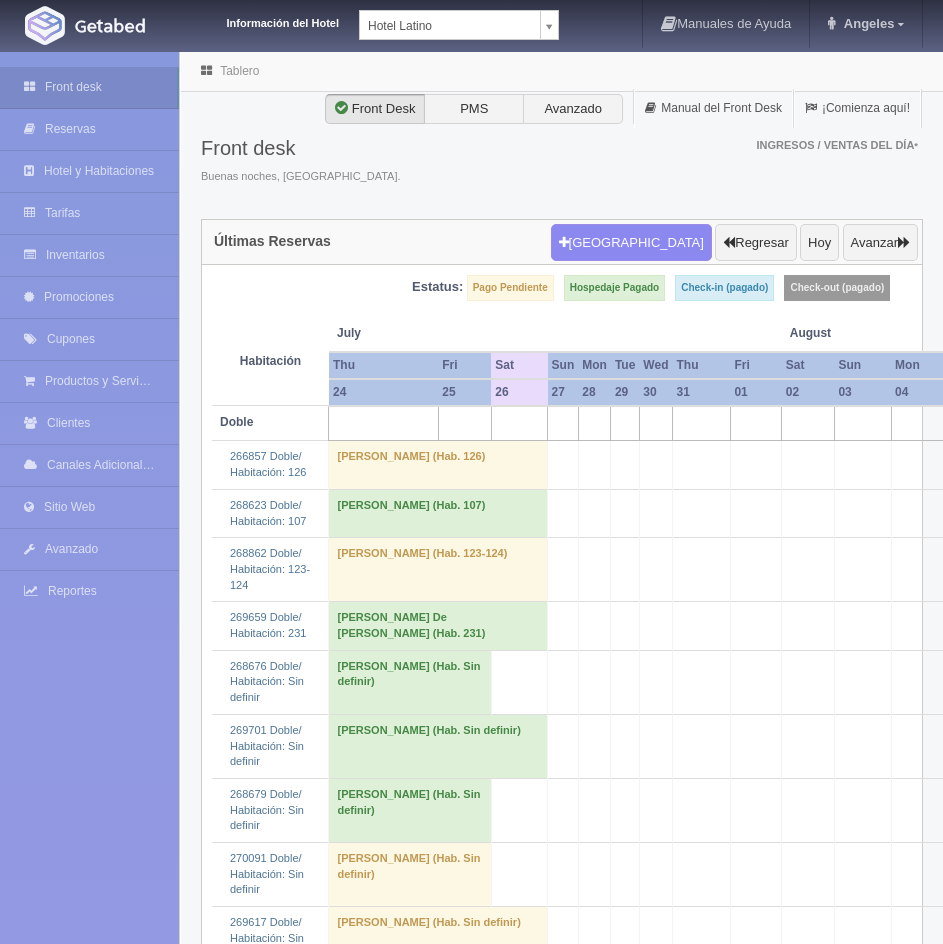 scroll, scrollTop: 0, scrollLeft: 0, axis: both 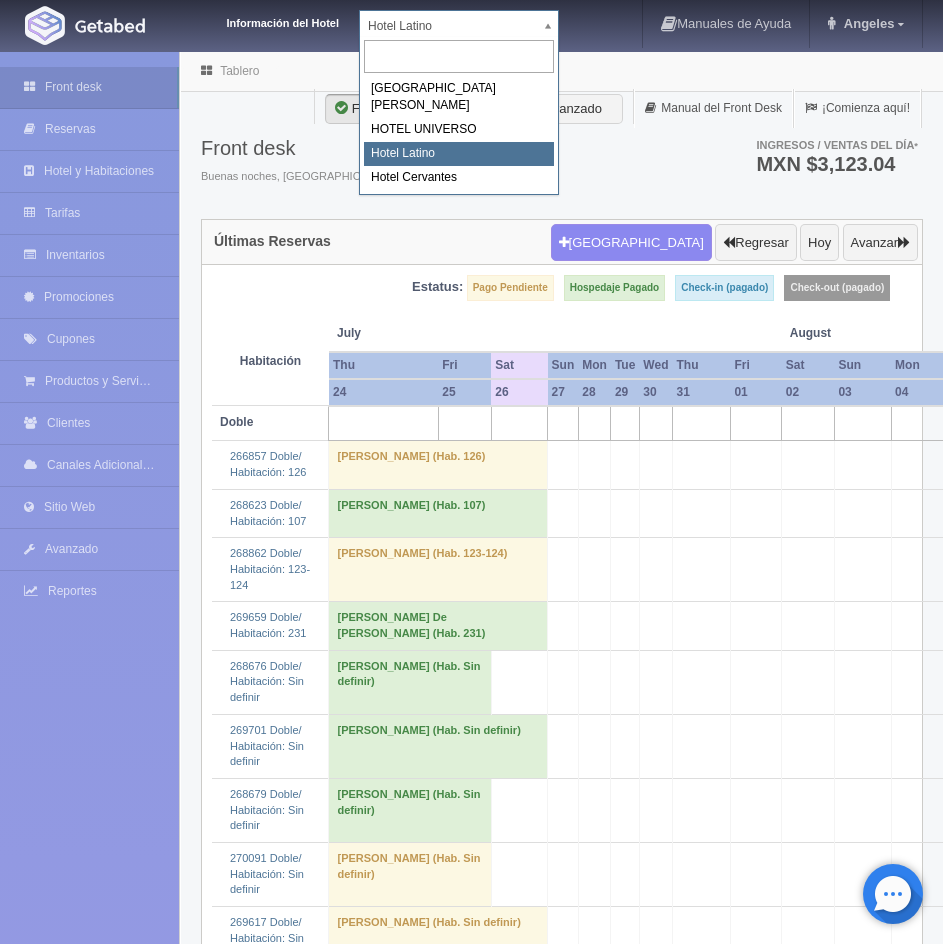 click on "Información del Hotel
[GEOGRAPHIC_DATA] [GEOGRAPHIC_DATA][PERSON_NAME][PERSON_NAME]
Manuales de Ayuda
Actualizaciones recientes
[GEOGRAPHIC_DATA]
Mi Perfil
Salir / Log Out
Procesando...
Front desk
Reservas
Hotel y Habitaciones
Tarifas
Inventarios
Promociones
Cupones
Productos y Servicios" at bounding box center [471, 2150] 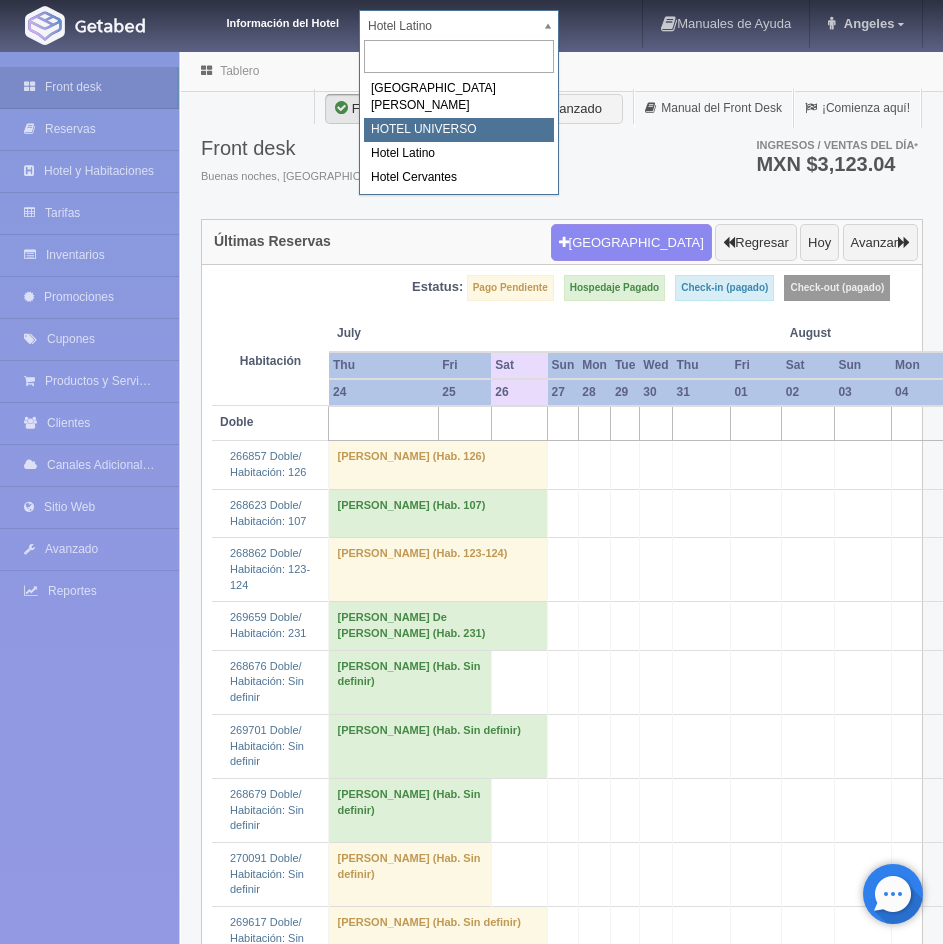 select on "358" 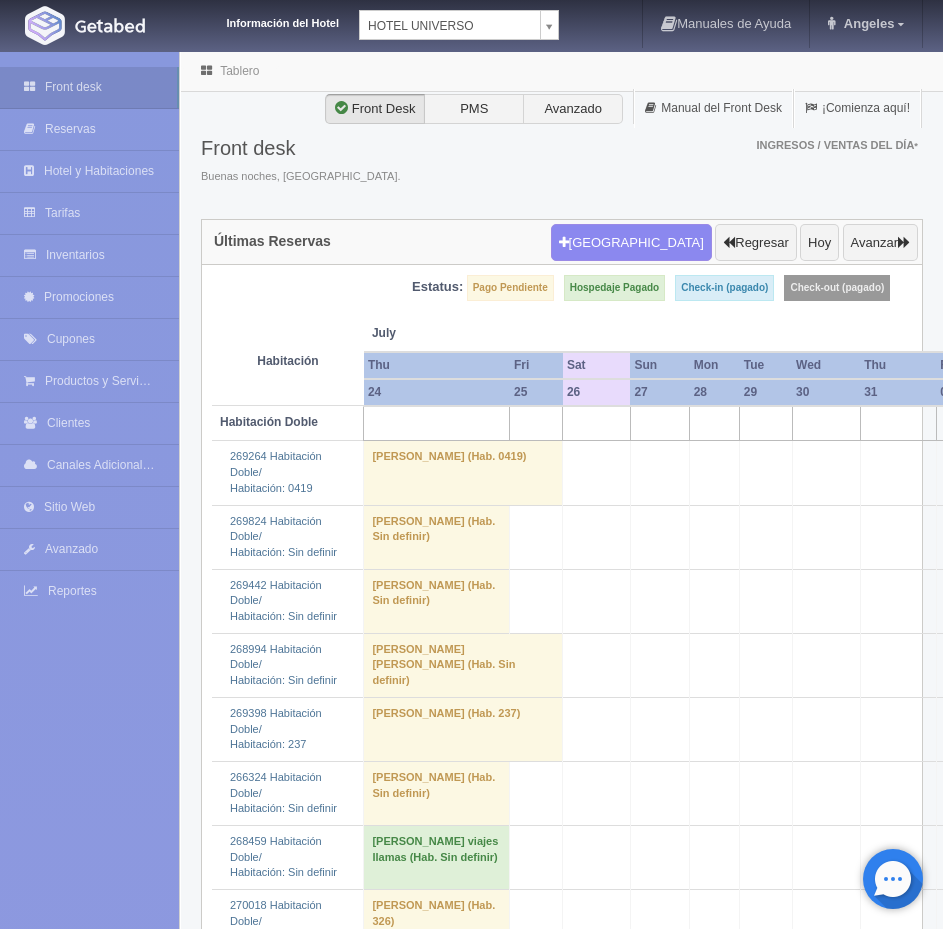 scroll, scrollTop: 0, scrollLeft: 0, axis: both 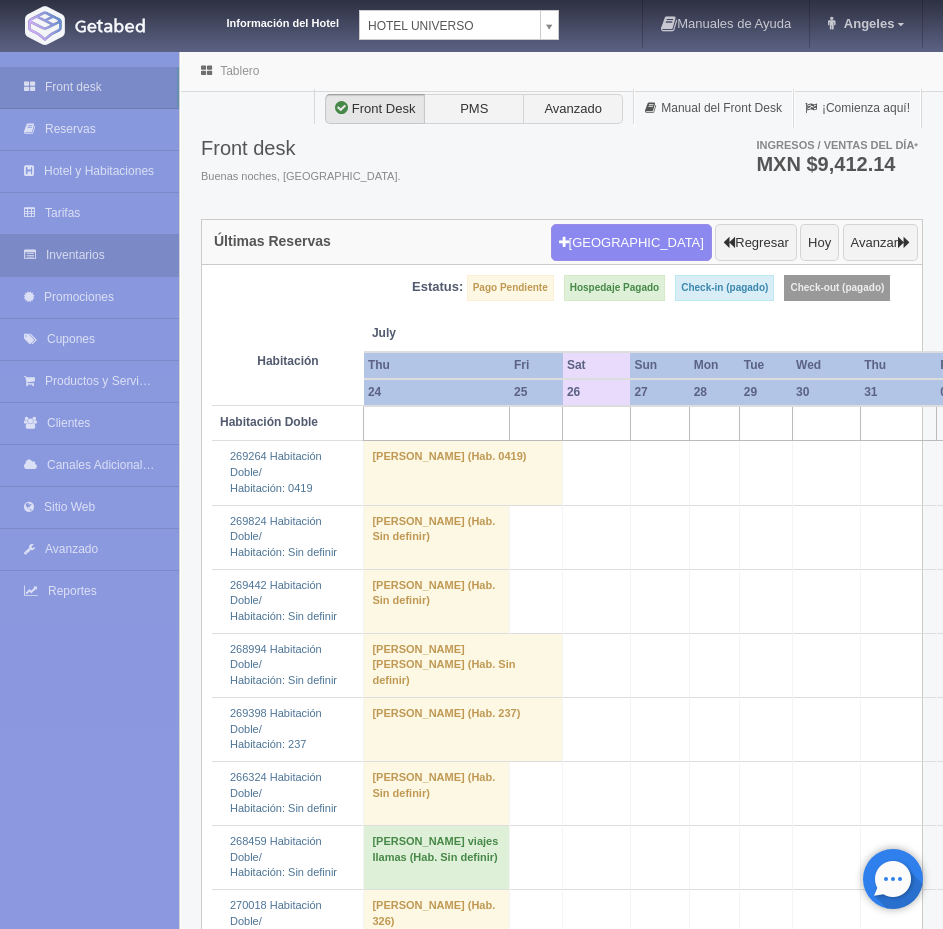 click on "Inventarios" at bounding box center [89, 255] 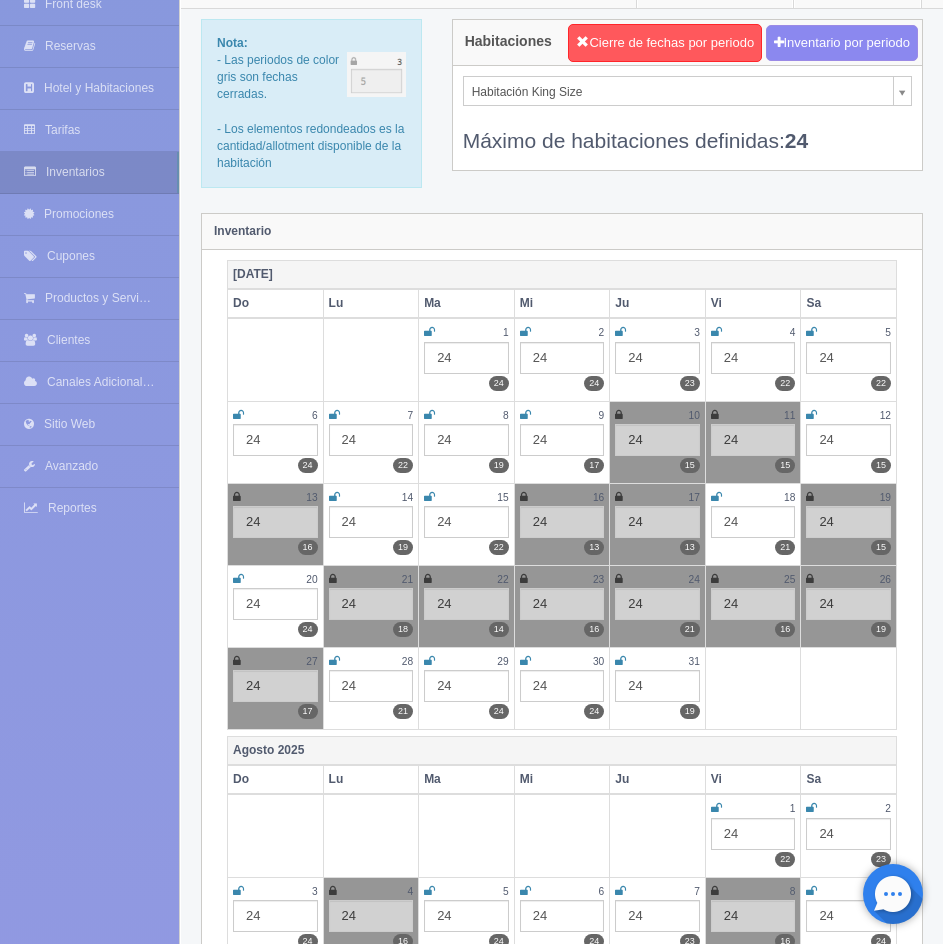 scroll, scrollTop: 0, scrollLeft: 0, axis: both 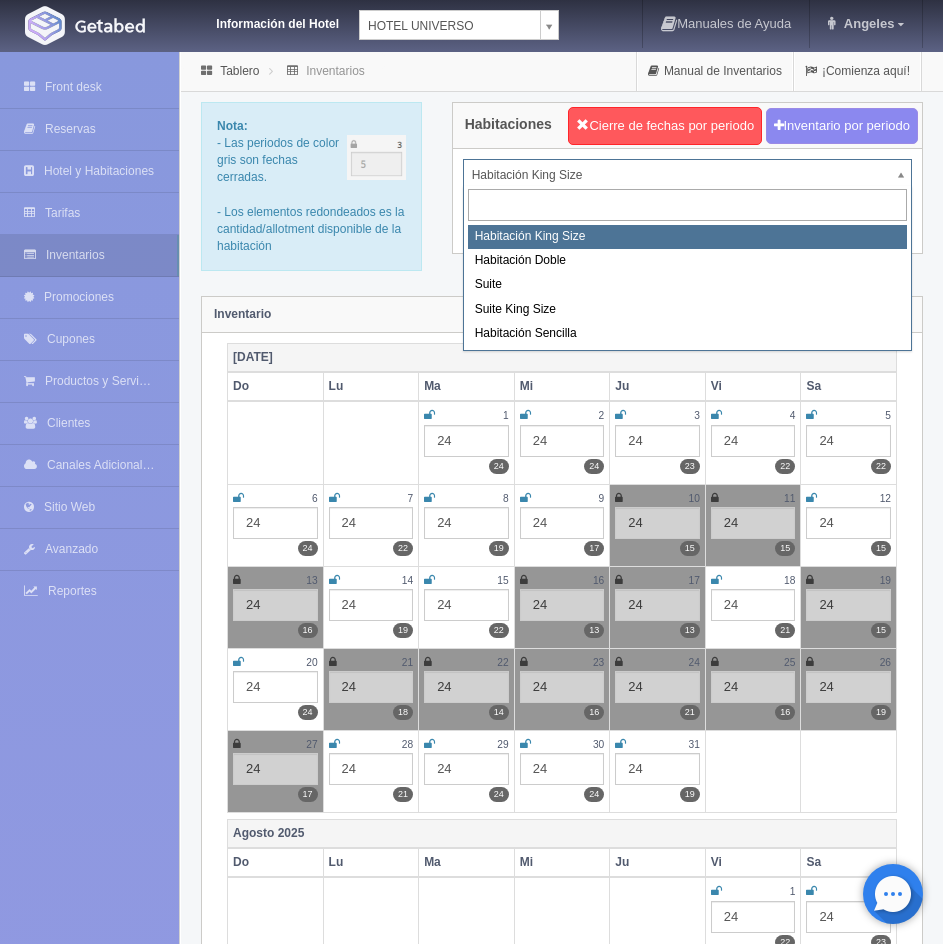 click on "Información del Hotel
[GEOGRAPHIC_DATA][PERSON_NAME][PERSON_NAME]
Manuales de Ayuda
Actualizaciones recientes
[GEOGRAPHIC_DATA]
Mi Perfil
Salir / Log Out
Procesando...
Front desk
Reservas
Hotel y Habitaciones
Tarifas
Inventarios
Promociones
Cupones
Productos y Servicios" at bounding box center [471, 3118] 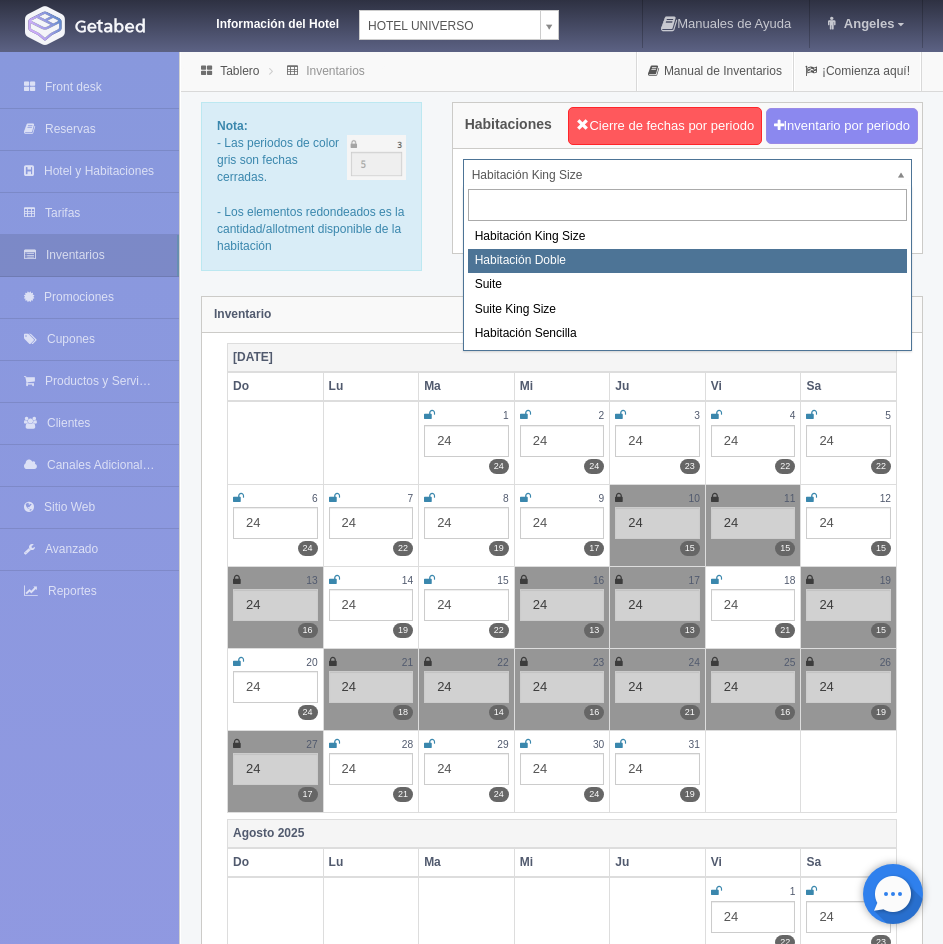 select on "583" 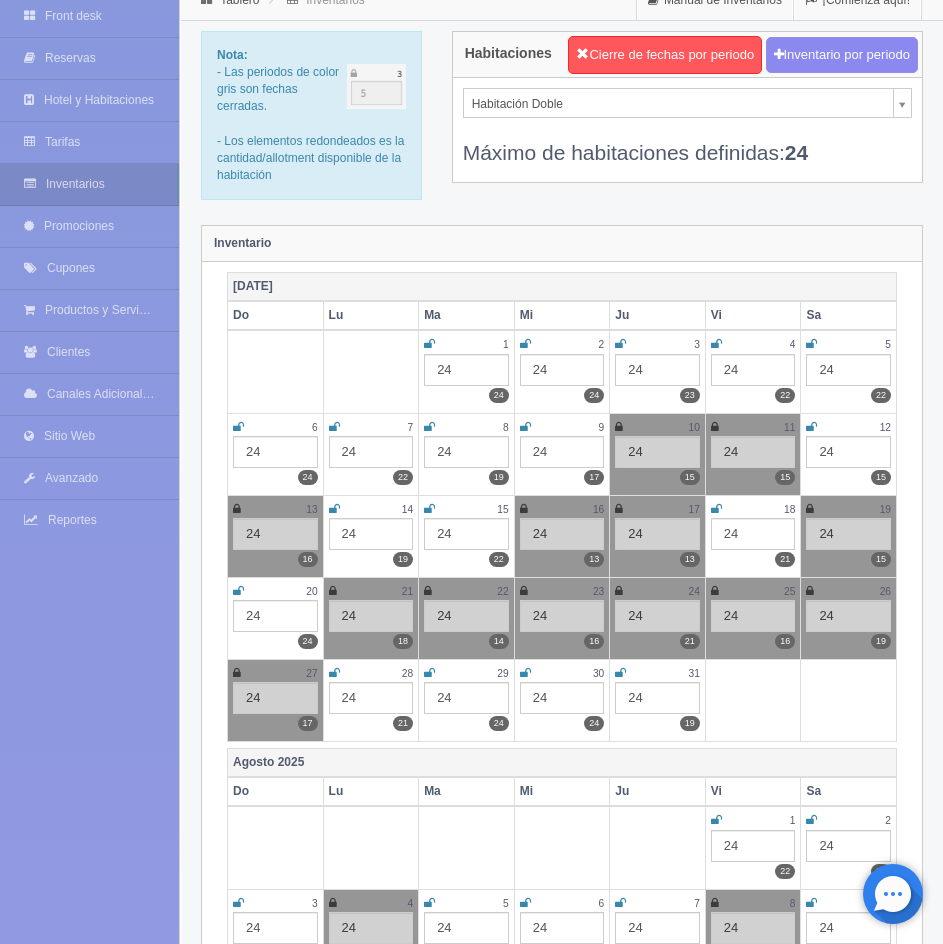 scroll, scrollTop: 200, scrollLeft: 0, axis: vertical 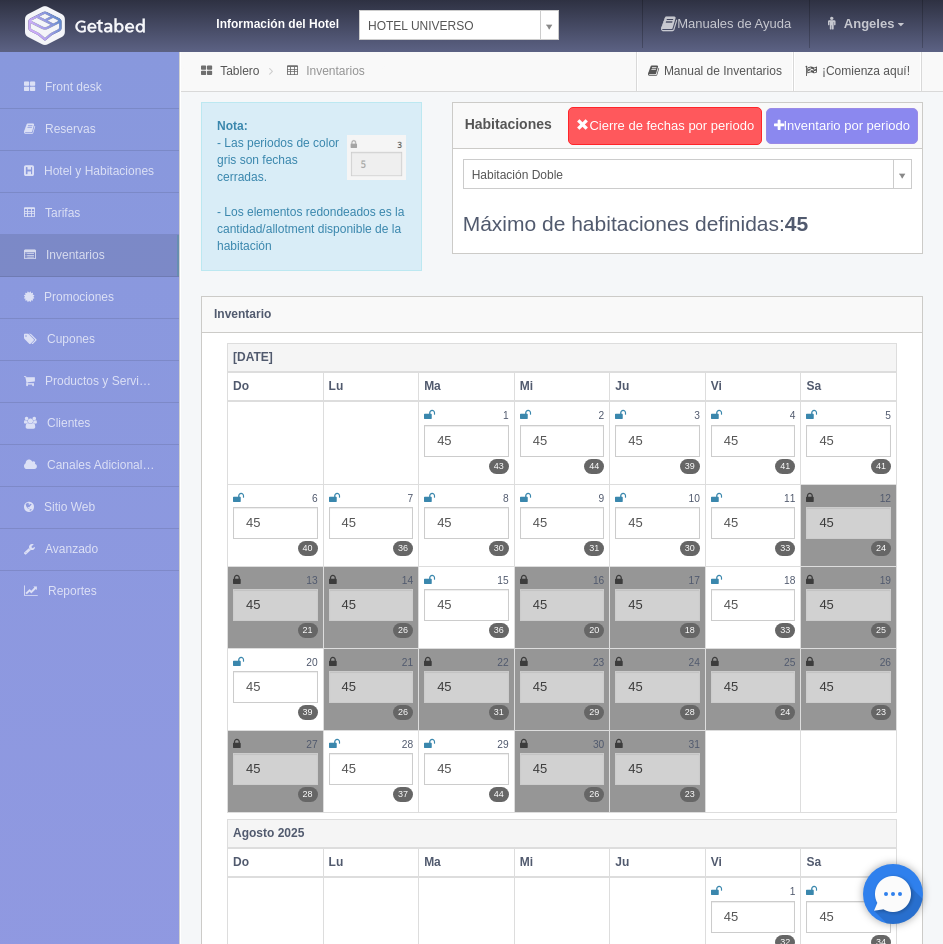 click on "Información del Hotel
[GEOGRAPHIC_DATA][PERSON_NAME][PERSON_NAME]
Manuales de Ayuda
Actualizaciones recientes
[GEOGRAPHIC_DATA]
Mi Perfil
Salir / Log Out
Procesando...
Front desk
Reservas
Hotel y Habitaciones
Tarifas
Inventarios
Promociones
Cupones
Productos y Servicios" at bounding box center (471, 3118) 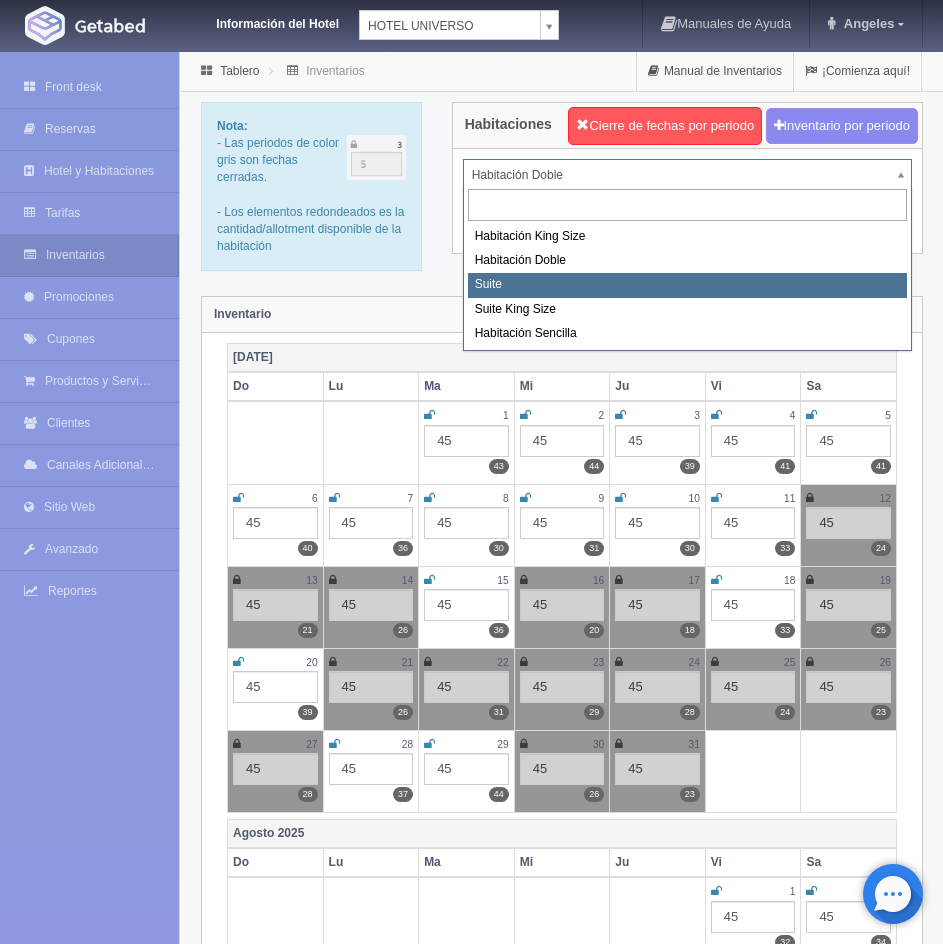select on "584" 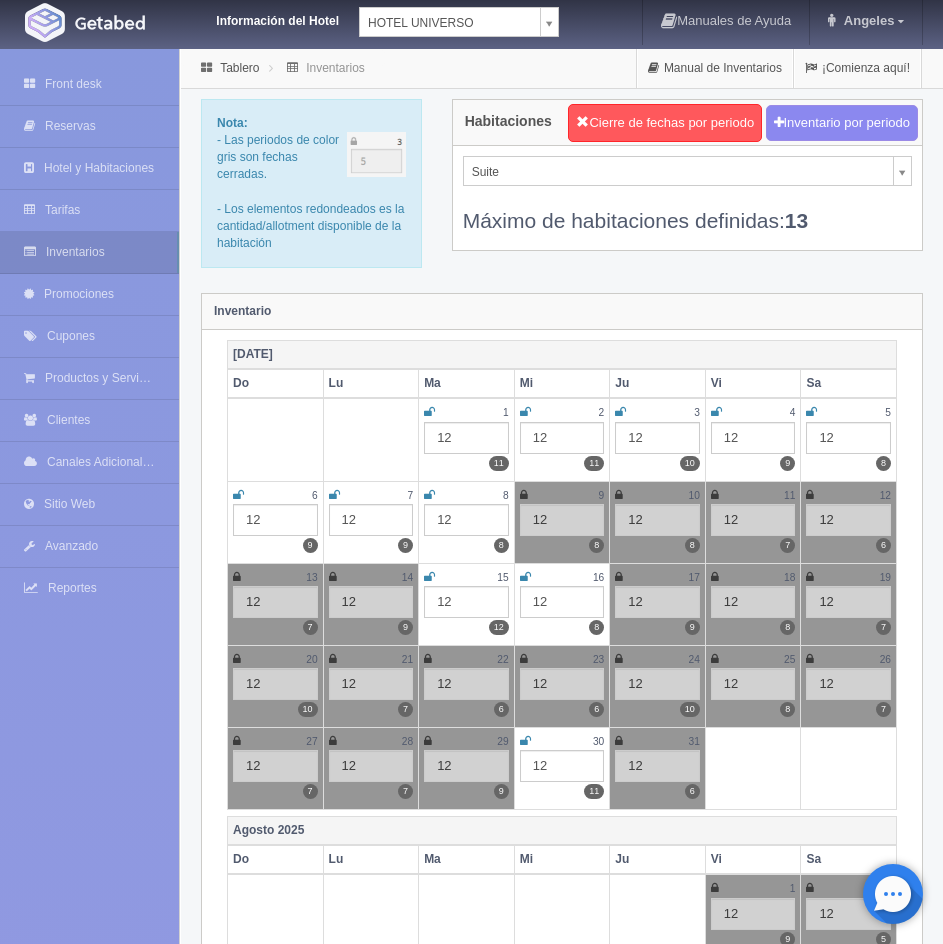 scroll, scrollTop: 0, scrollLeft: 0, axis: both 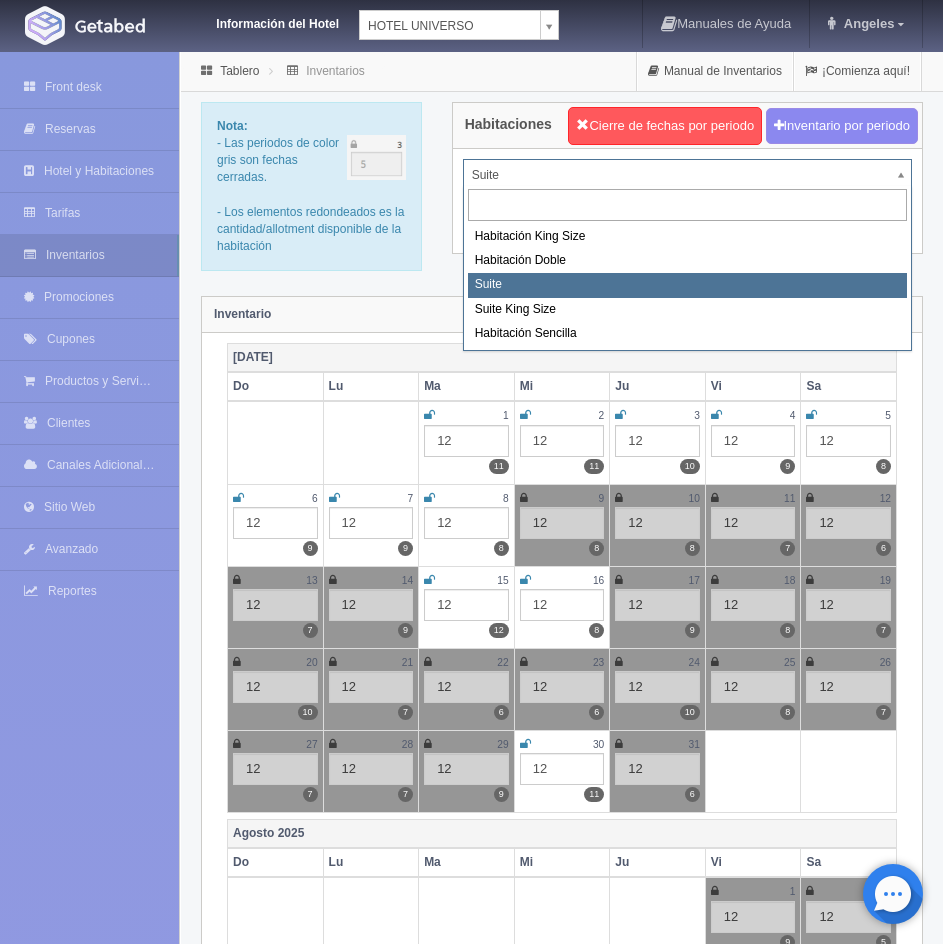 drag, startPoint x: 484, startPoint y: 175, endPoint x: 475, endPoint y: 196, distance: 22.847319 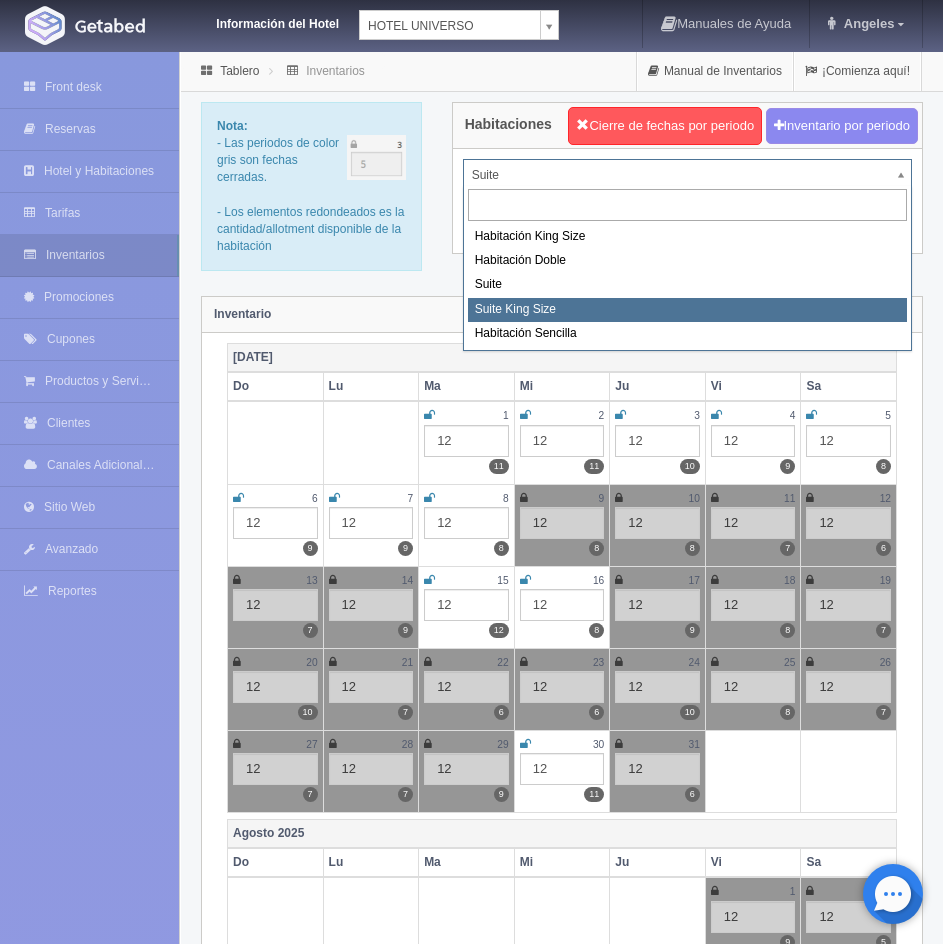 select on "588" 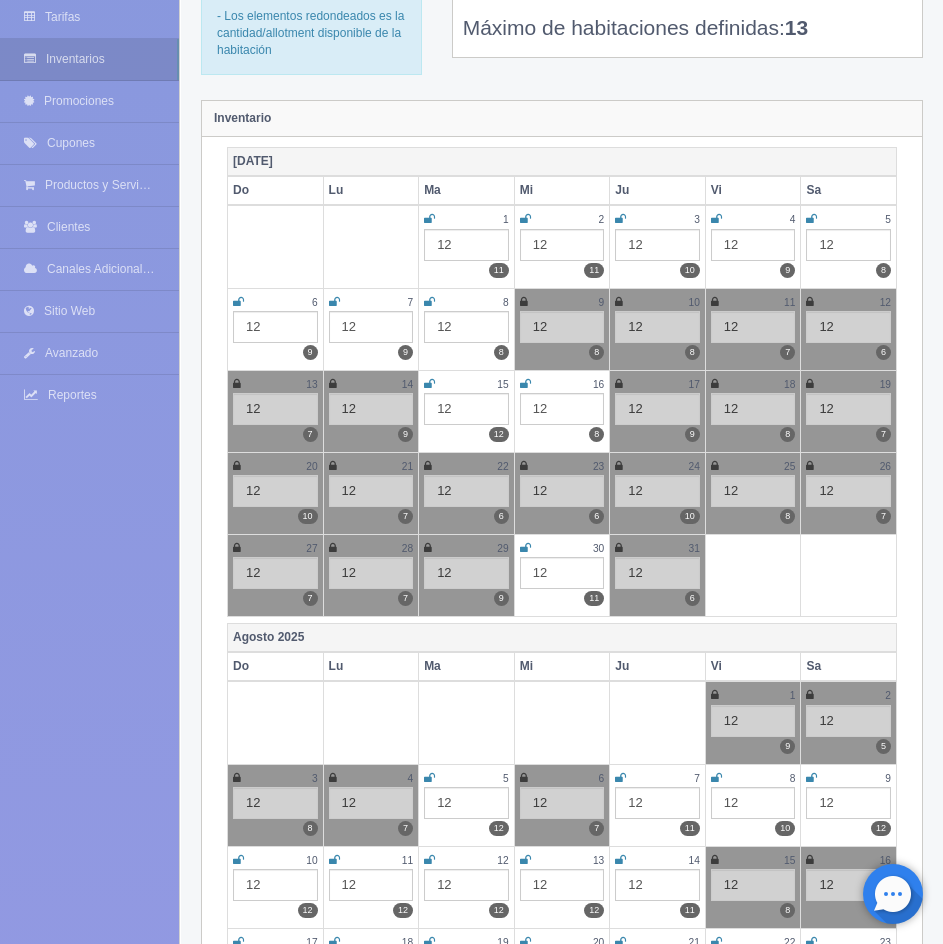 scroll, scrollTop: 200, scrollLeft: 0, axis: vertical 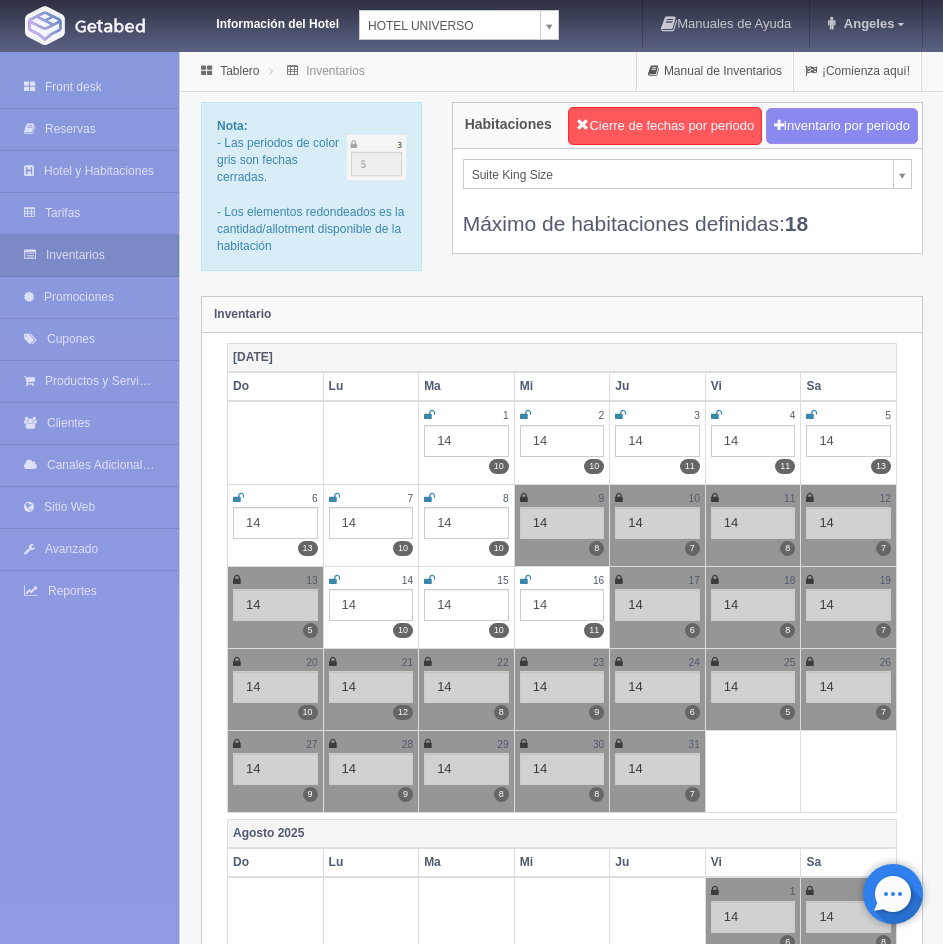 click on "Información del Hotel
[GEOGRAPHIC_DATA][PERSON_NAME][PERSON_NAME]
Manuales de Ayuda
Actualizaciones recientes
[GEOGRAPHIC_DATA]
Mi Perfil
Salir / Log Out
Procesando...
Front desk
Reservas
Hotel y Habitaciones
Tarifas
Inventarios
Promociones
Cupones
Productos y Servicios" at bounding box center [471, 3118] 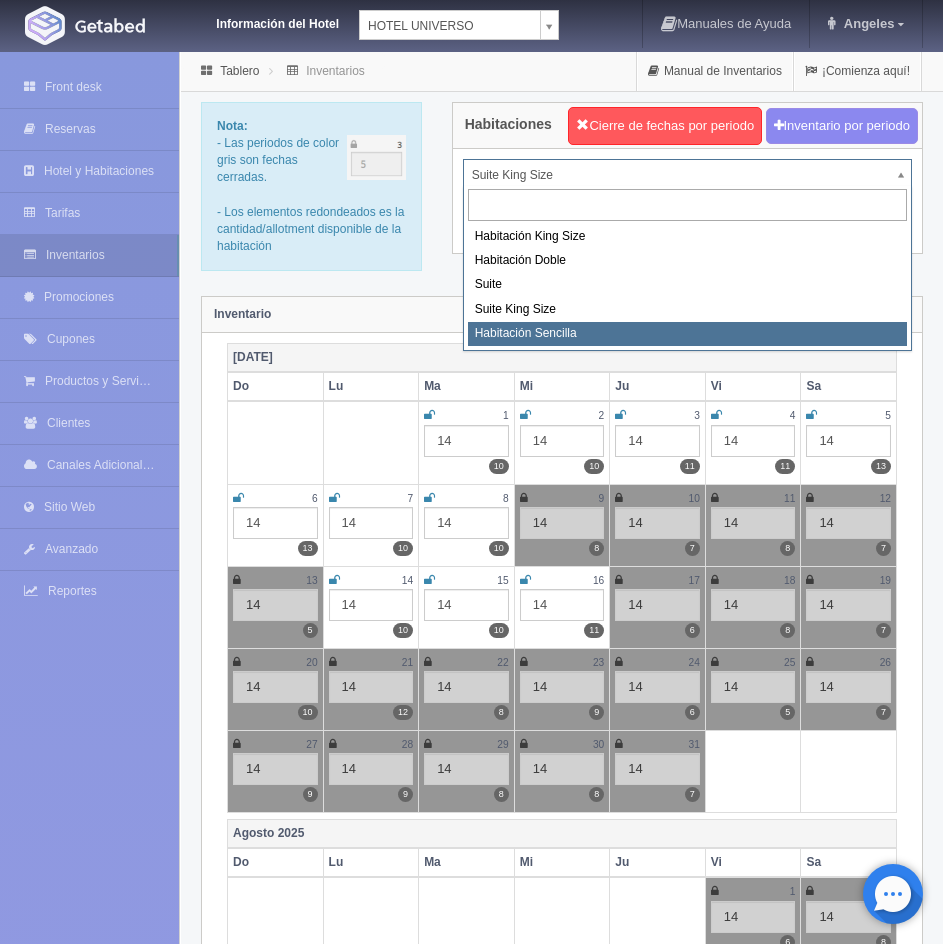 select on "2174" 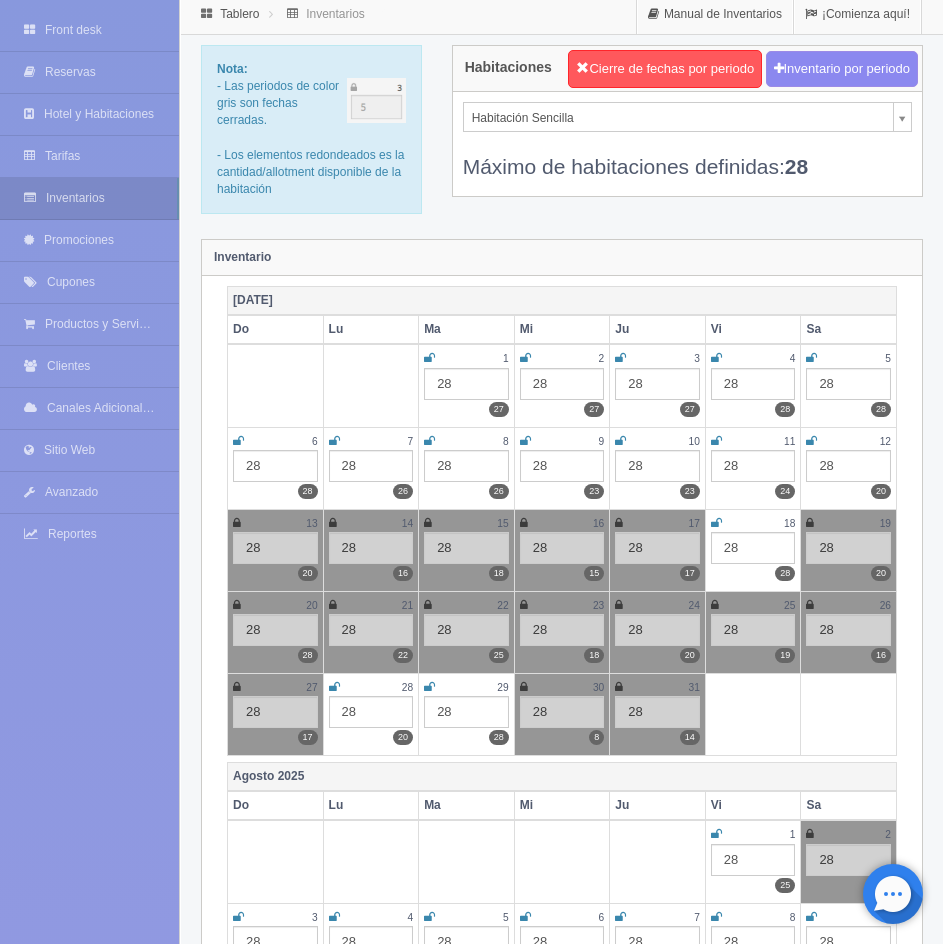 scroll, scrollTop: 0, scrollLeft: 0, axis: both 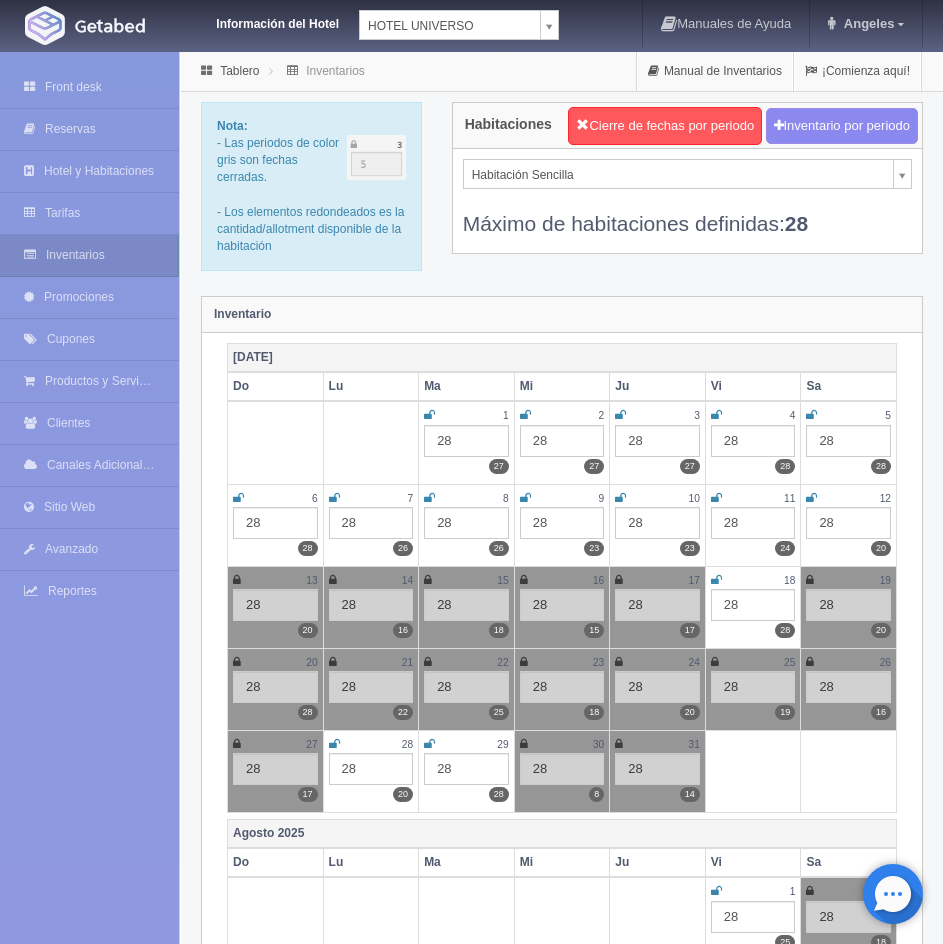 click on "Información del Hotel
HOTEL UNIVERSO
HOTEL SAN FRANCISCO PLAZA
HOTEL UNIVERSO
Hotel Latino
Hotel Cervantes
Manuales de Ayuda
Actualizaciones recientes
Angeles
Mi Perfil
Salir / Log Out
Procesando...
Front desk
Reservas
Hotel y Habitaciones
Tarifas
Inventarios
Promociones
Cupones
Productos y Servicios" at bounding box center [471, 3118] 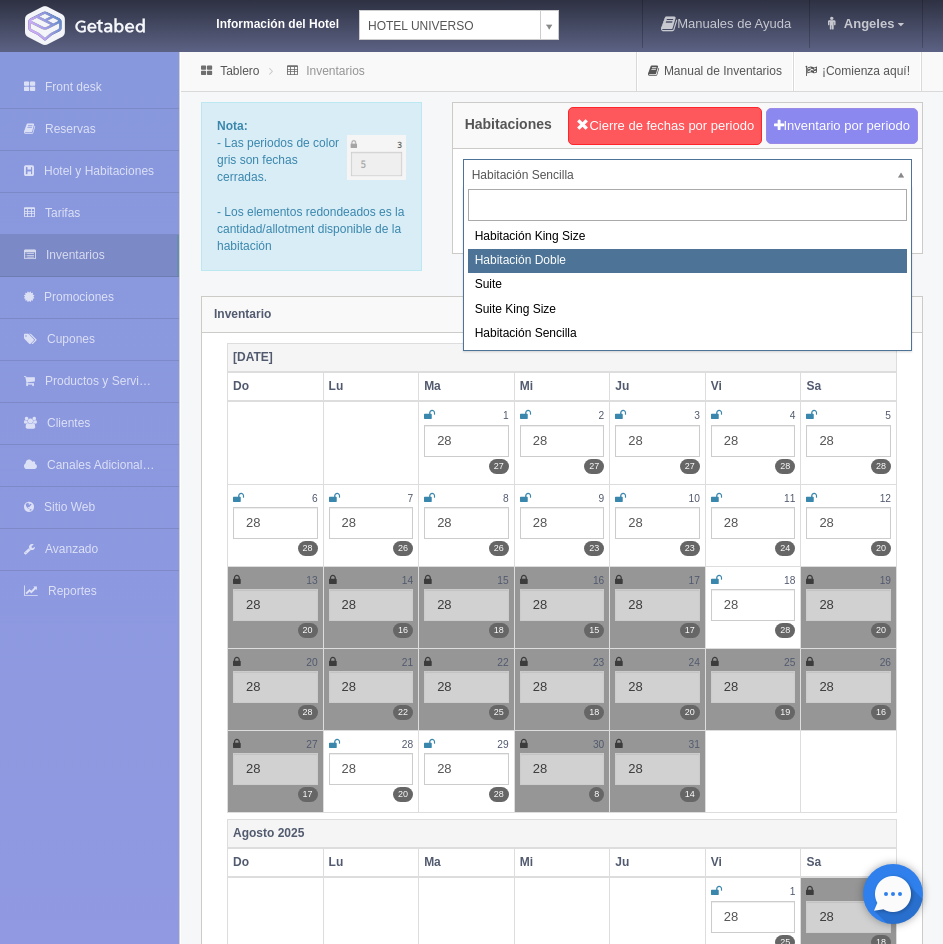 select on "583" 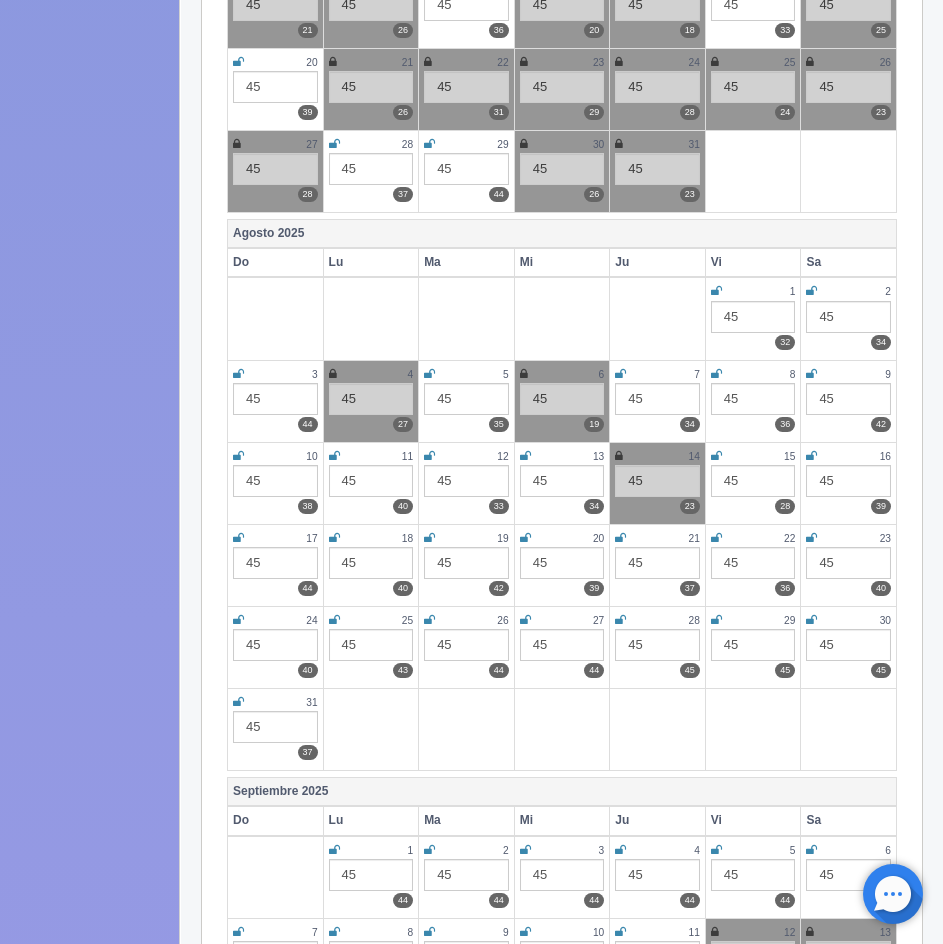 scroll, scrollTop: 0, scrollLeft: 0, axis: both 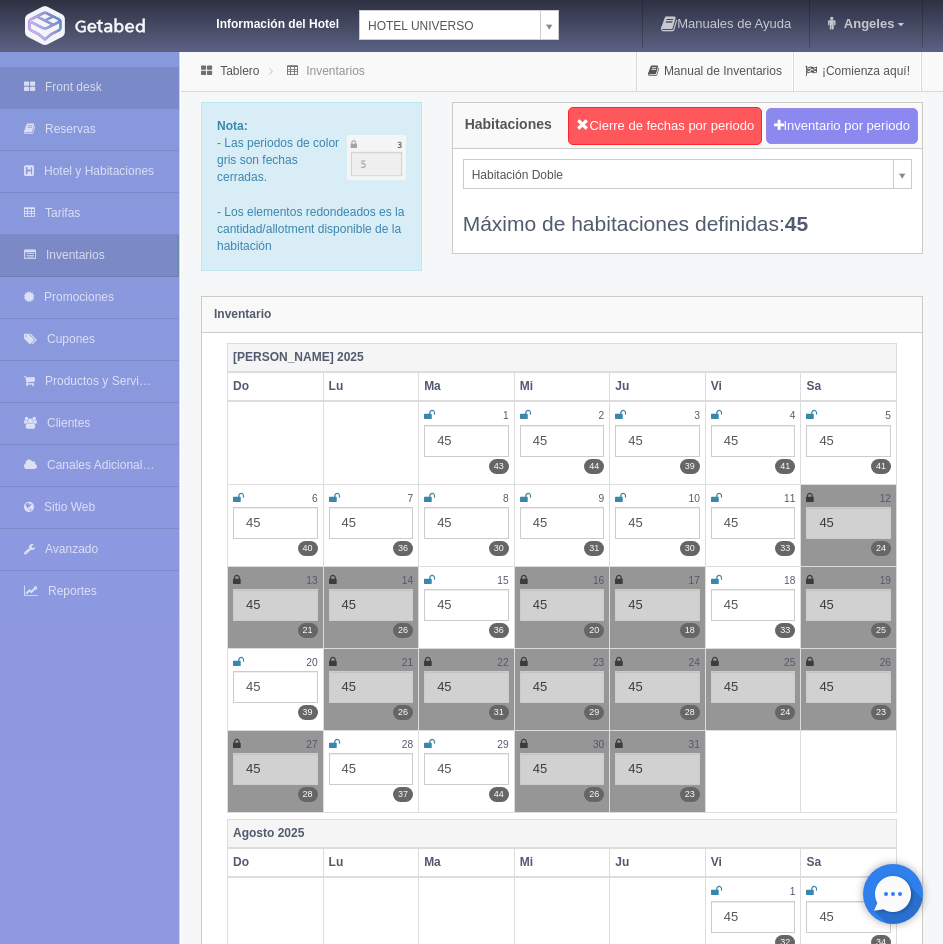 click on "Front desk" at bounding box center (89, 87) 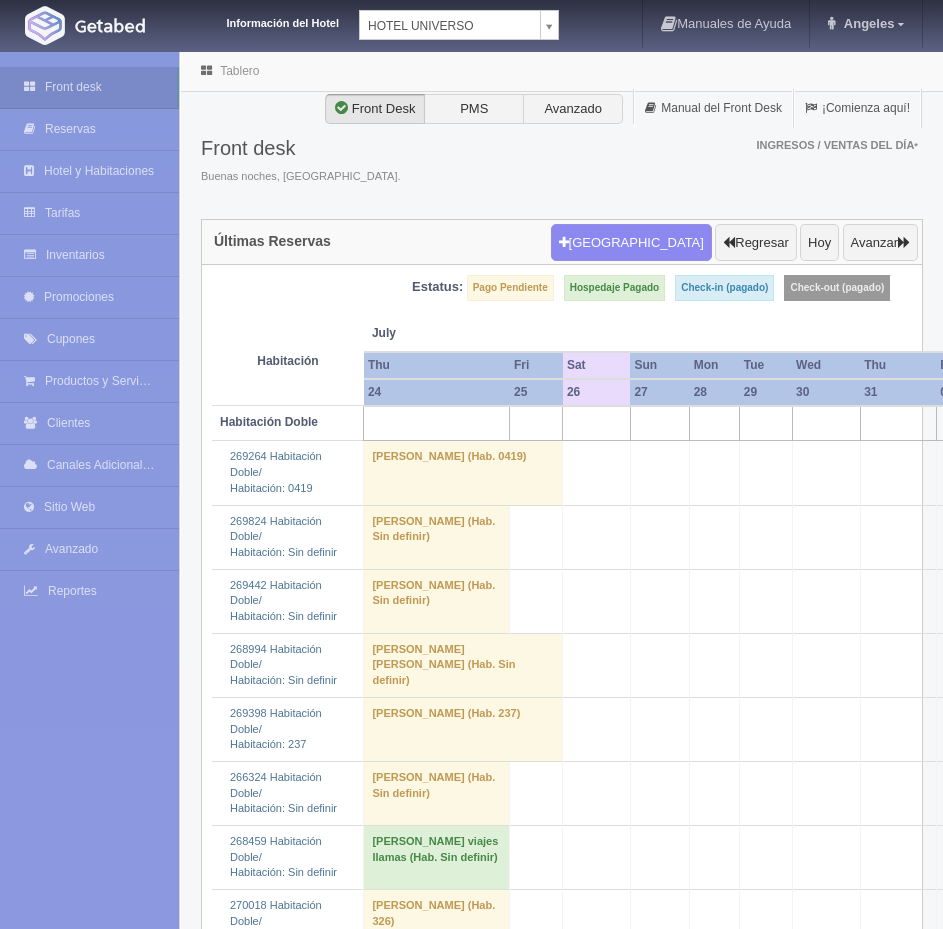 scroll, scrollTop: 0, scrollLeft: 0, axis: both 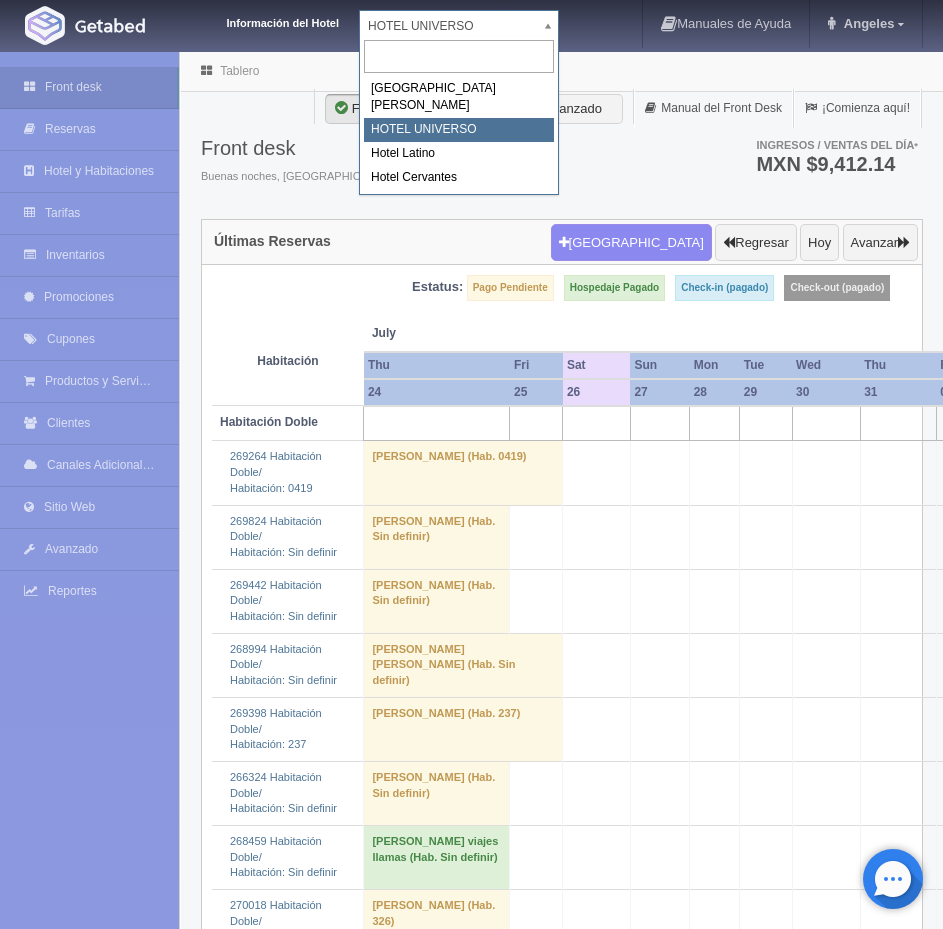 click on "Información del Hotel
HOTEL UNIVERSO
HOTEL SAN FRANCISCO PLAZA
HOTEL UNIVERSO
Hotel Latino
Hotel Cervantes
Manuales de Ayuda
Actualizaciones recientes
Angeles
Mi Perfil
Salir / Log Out
Procesando...
Front desk
Reservas
Hotel y Habitaciones
Tarifas
Inventarios
Promociones
Cupones
Productos y Servicios" at bounding box center [471, 5275] 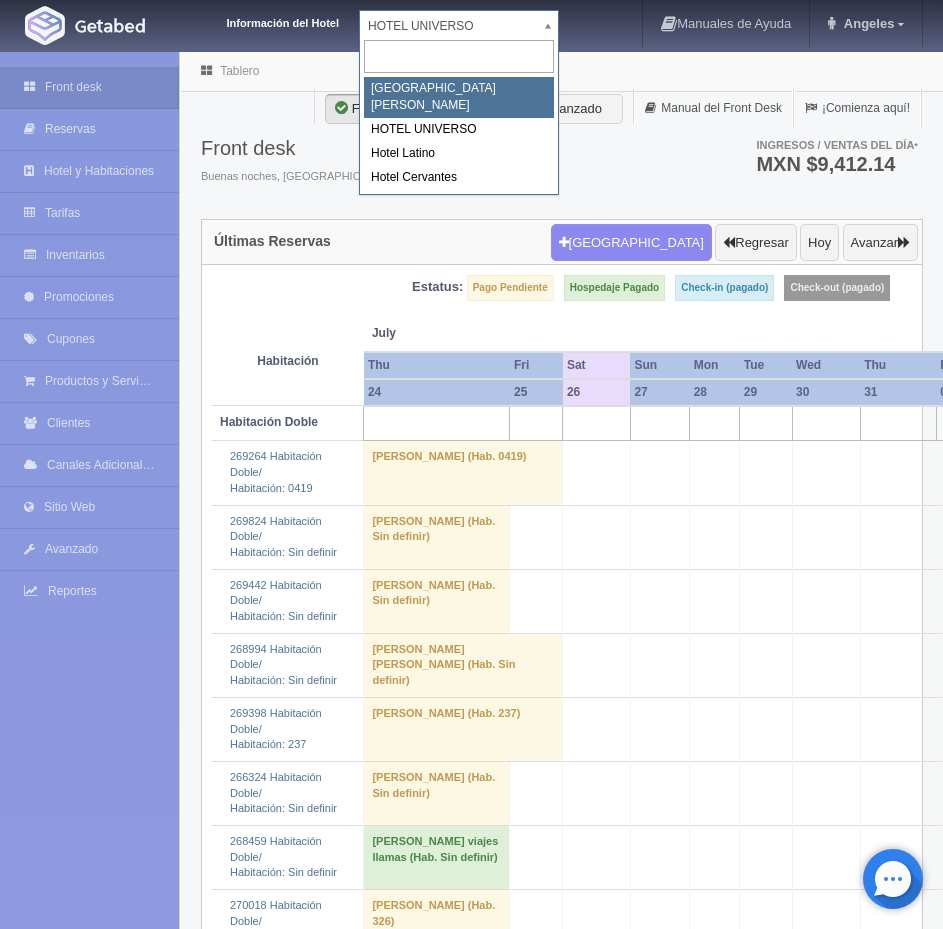 select on "357" 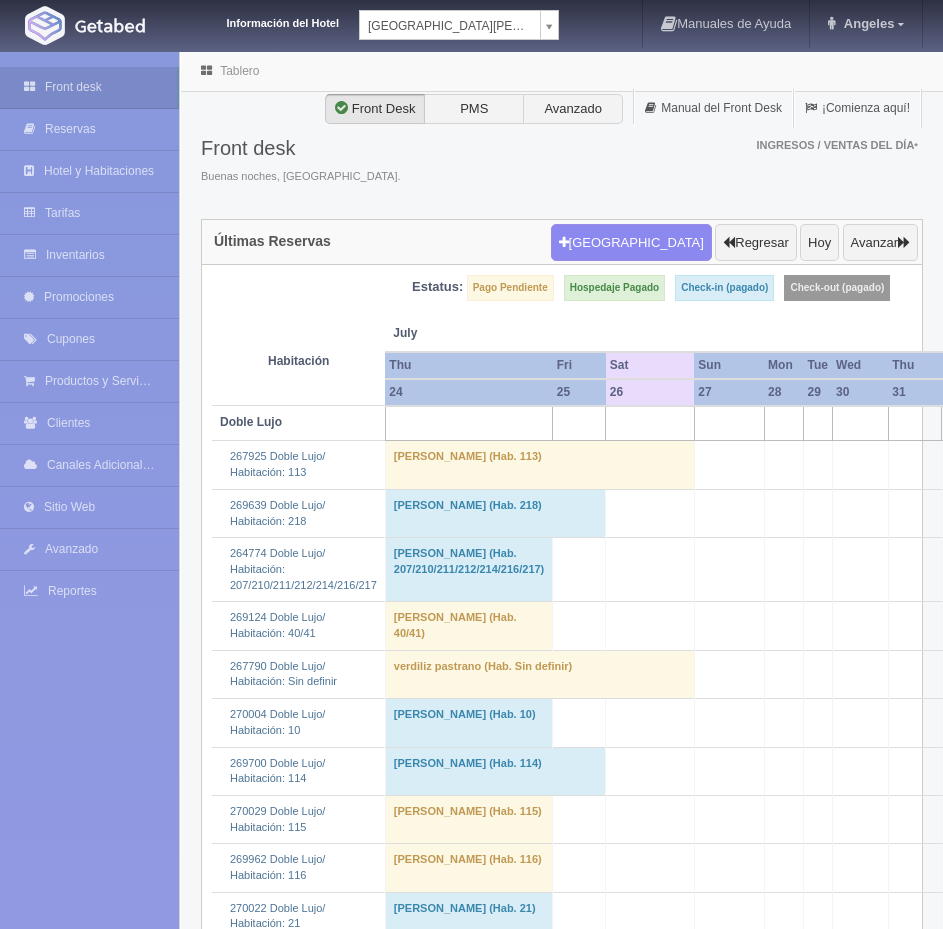 scroll, scrollTop: 0, scrollLeft: 0, axis: both 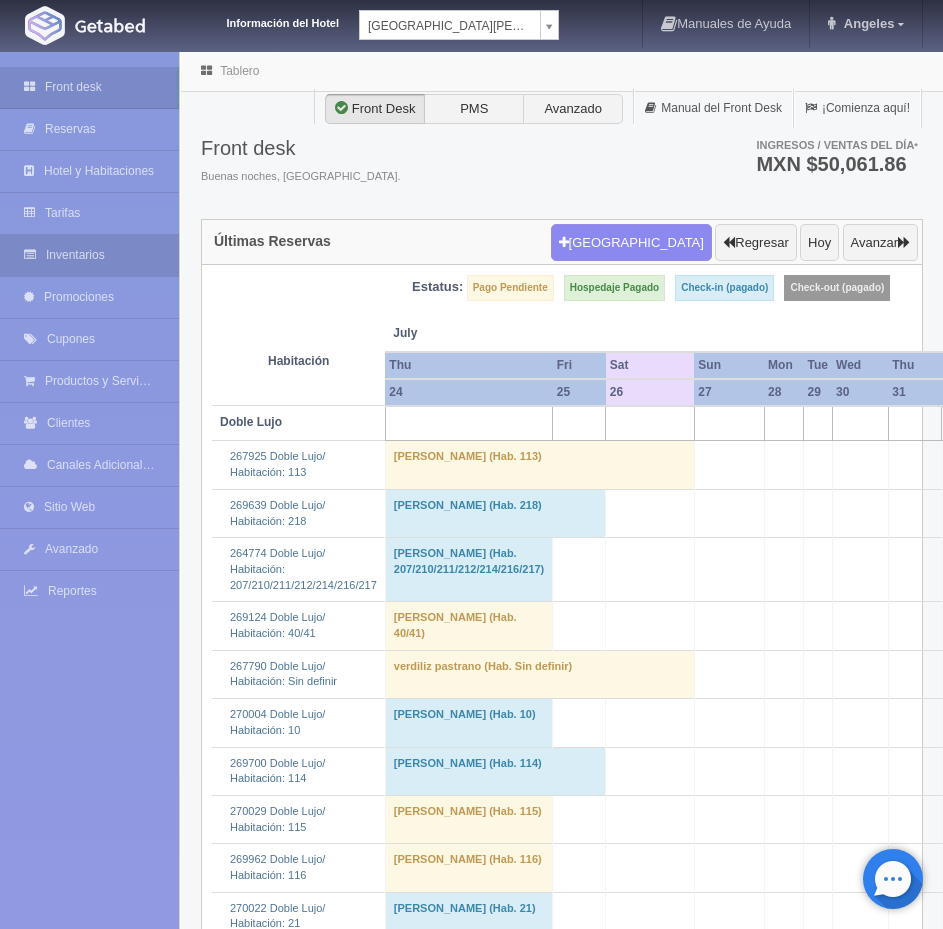 click on "Inventarios" at bounding box center (89, 255) 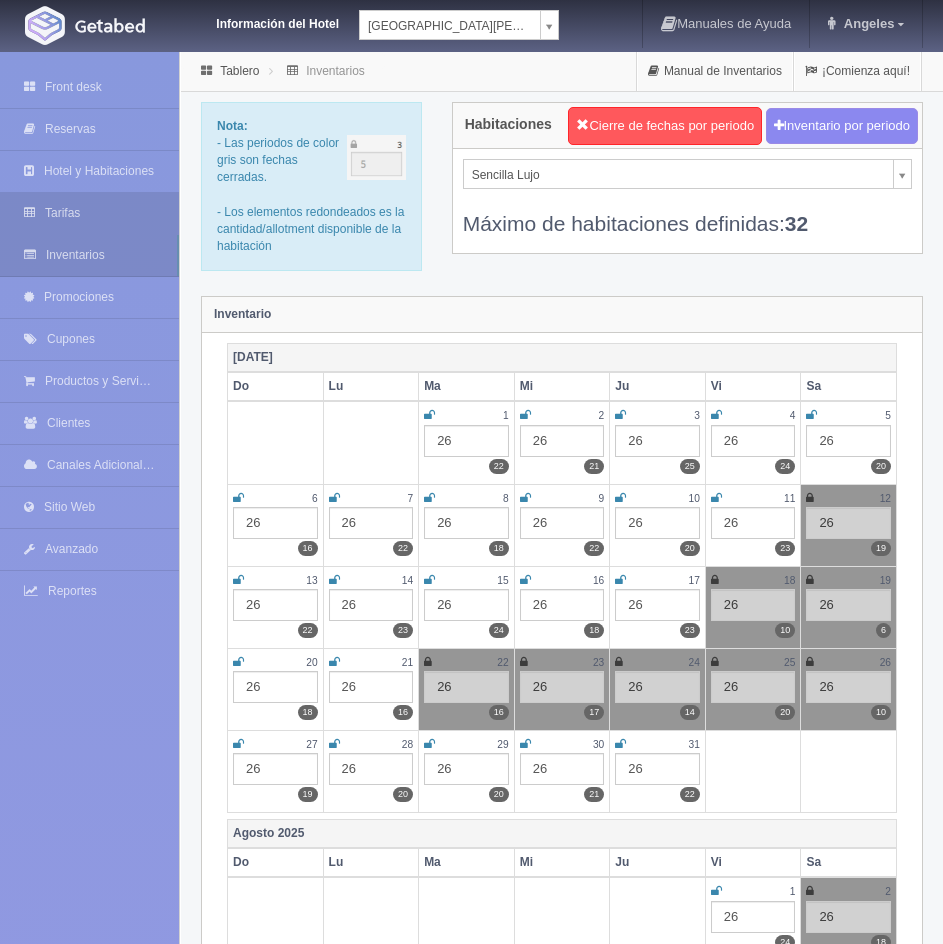 scroll, scrollTop: 0, scrollLeft: 0, axis: both 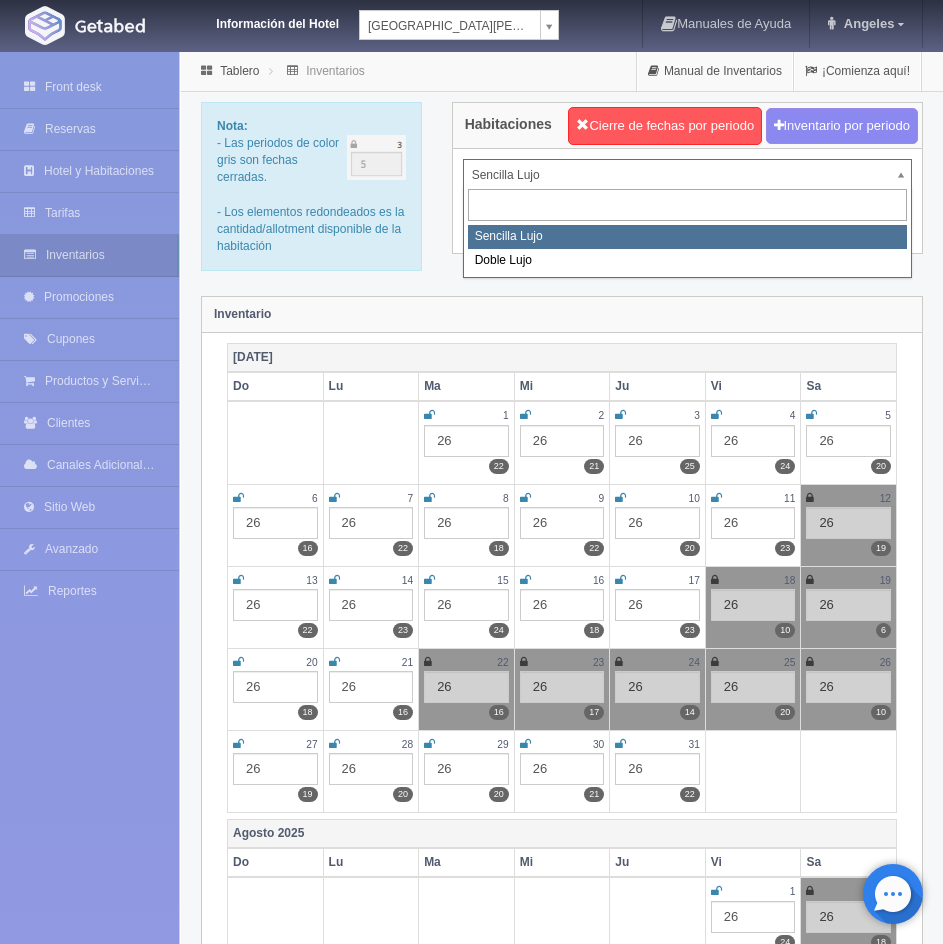click on "Información del Hotel
HOTEL SAN FRANCISCO PLAZA
HOTEL SAN FRANCISCO PLAZA
HOTEL UNIVERSO
Hotel Latino
Hotel Cervantes
Manuales de Ayuda
Actualizaciones recientes
Angeles
Mi Perfil
Salir / Log Out
Procesando...
Front desk
Reservas
Hotel y Habitaciones
Tarifas
Inventarios
Promociones
Cupones" at bounding box center (471, 3118) 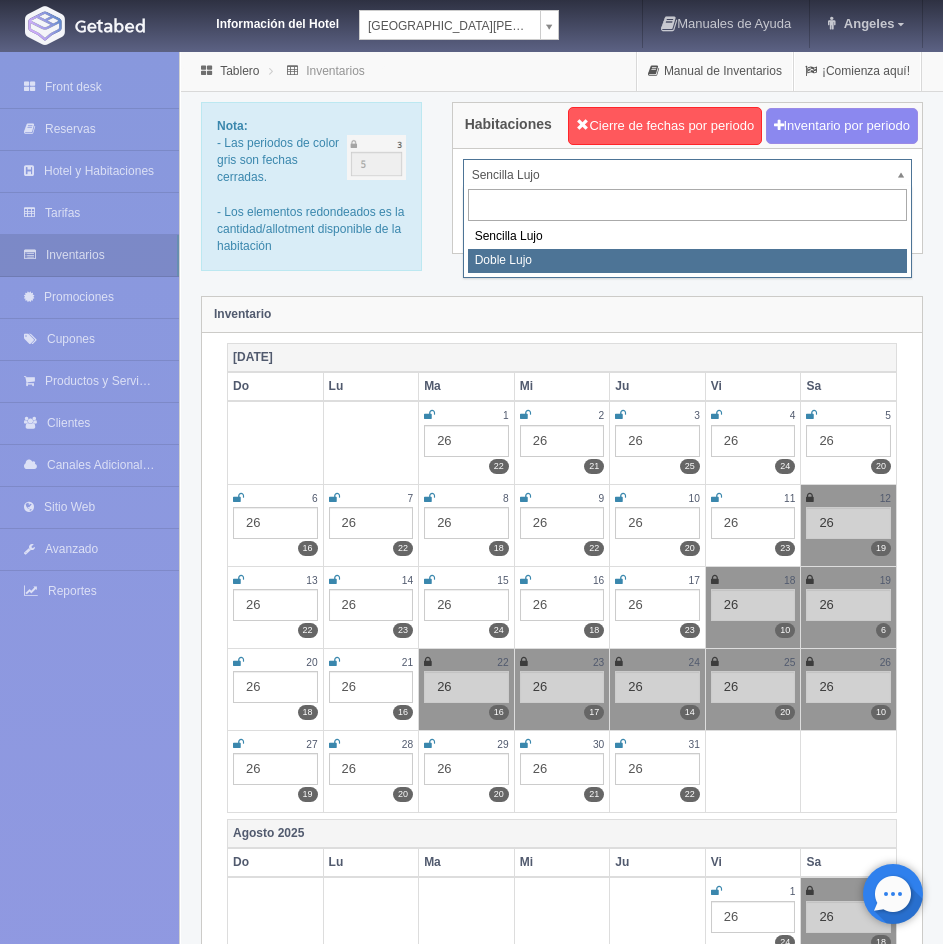 select on "577" 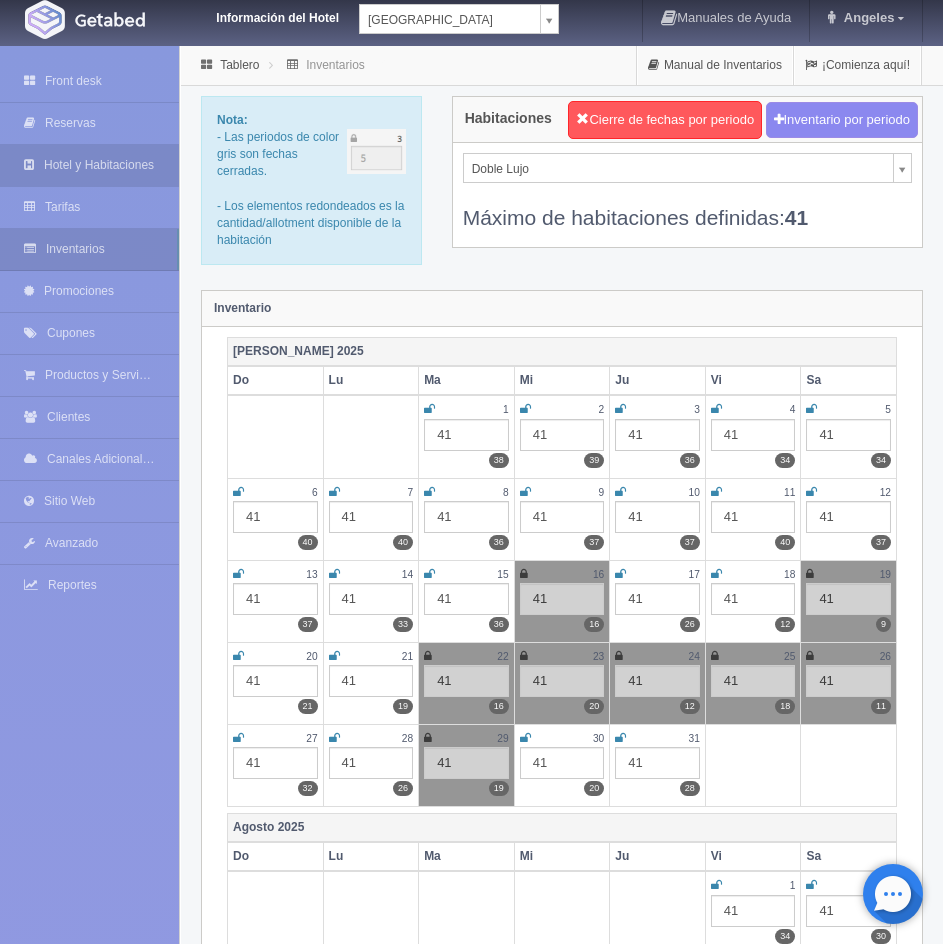 scroll, scrollTop: 0, scrollLeft: 0, axis: both 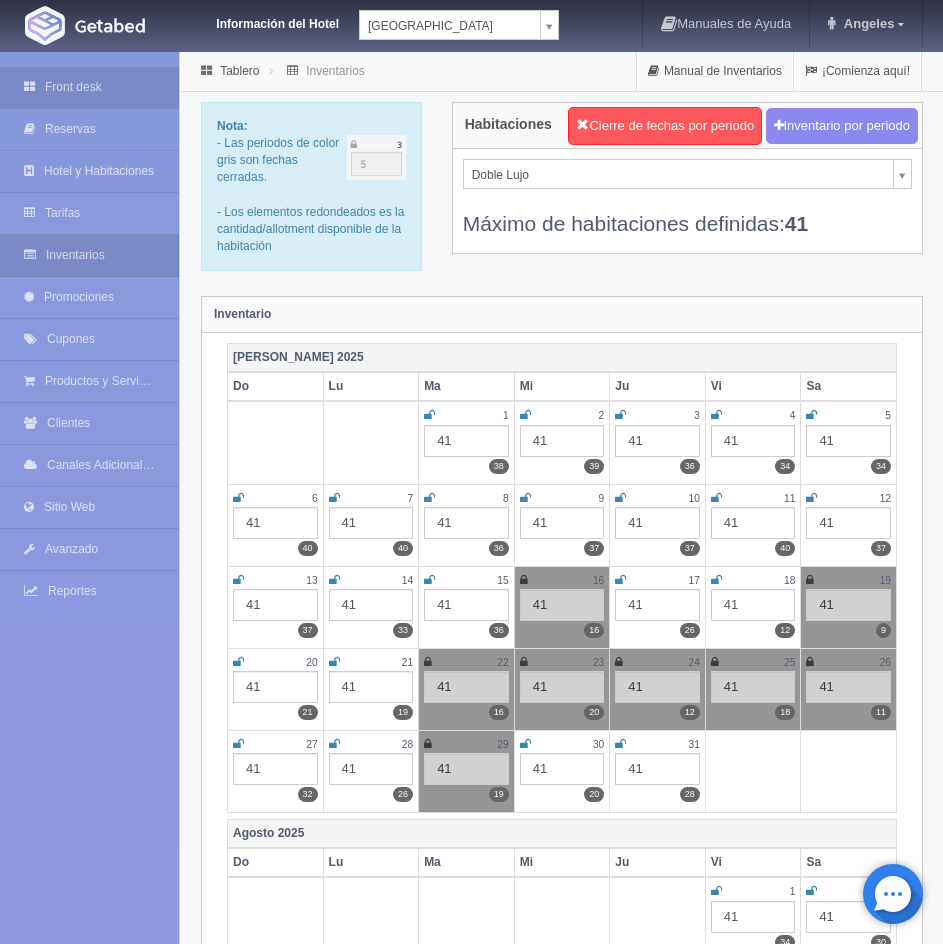 click on "Front desk" at bounding box center (89, 87) 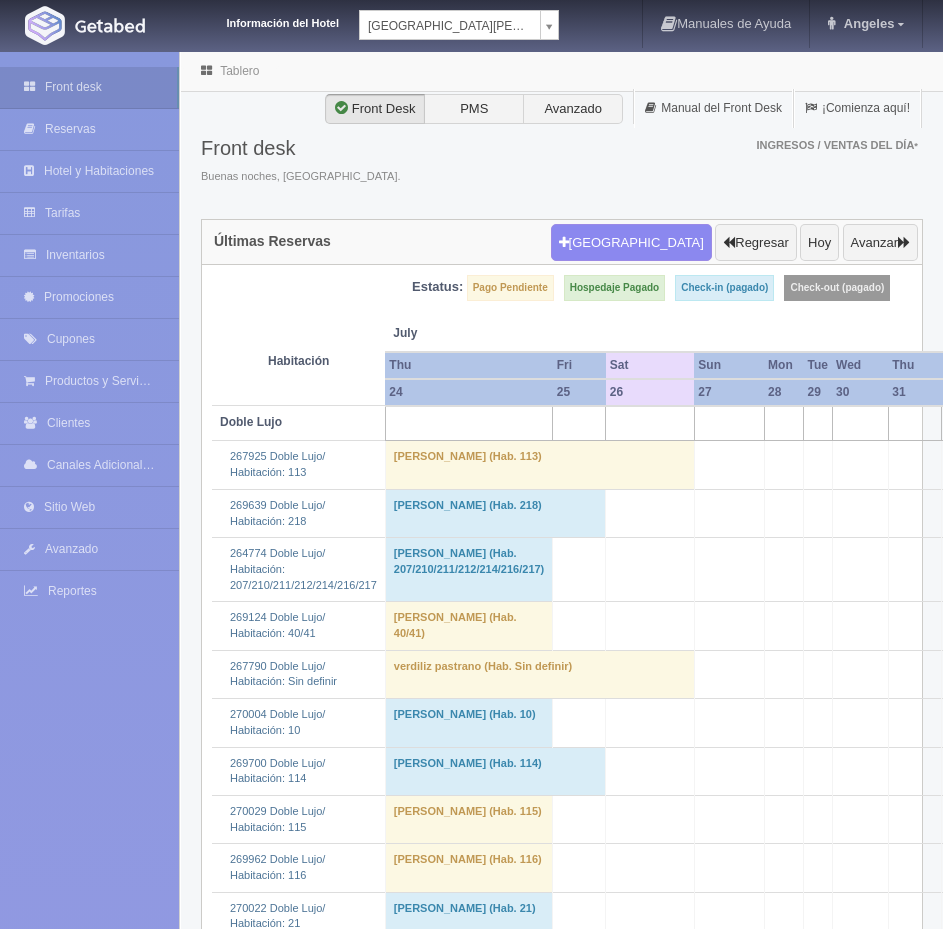 scroll, scrollTop: 0, scrollLeft: 0, axis: both 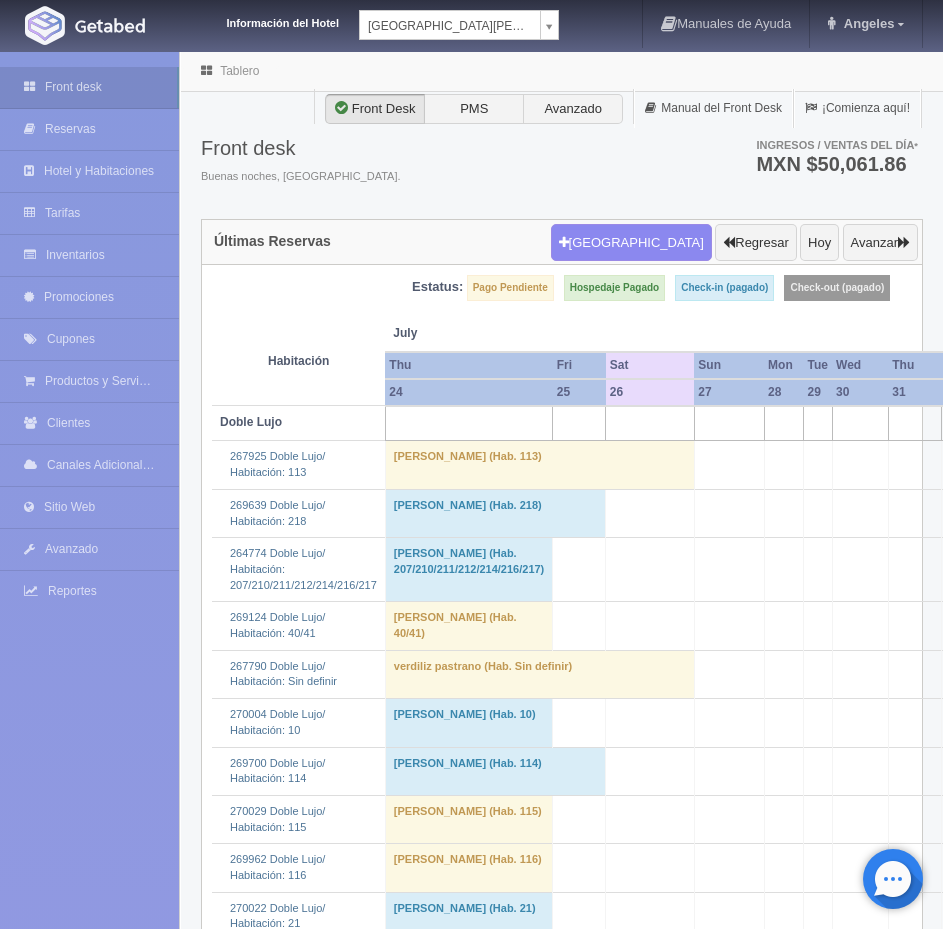 click on "Información del Hotel
HOTEL SAN FRANCISCO PLAZA
HOTEL SAN FRANCISCO PLAZA
HOTEL UNIVERSO
Hotel Latino
Hotel Cervantes
Manuales de Ayuda
Actualizaciones recientes
Angeles
Mi Perfil
Salir / Log Out
Procesando...
Front desk
Reservas
Hotel y Habitaciones
Tarifas
Inventarios
Promociones
Cupones" at bounding box center [471, 2818] 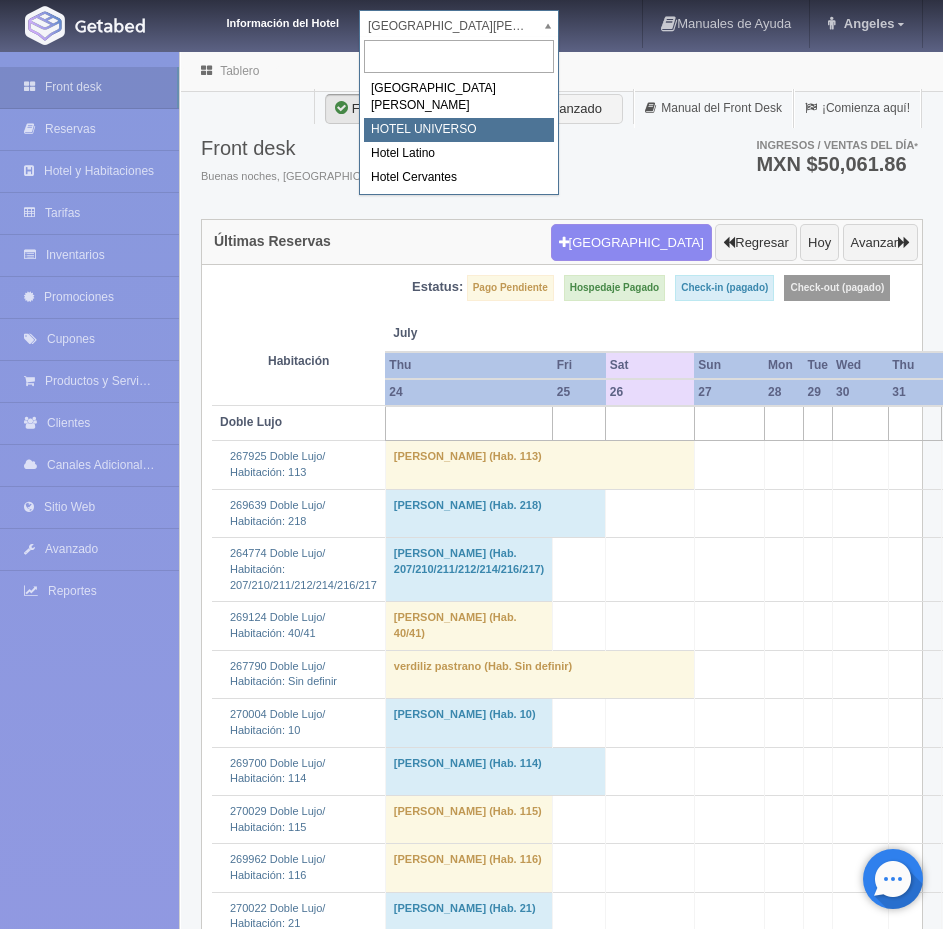 select on "358" 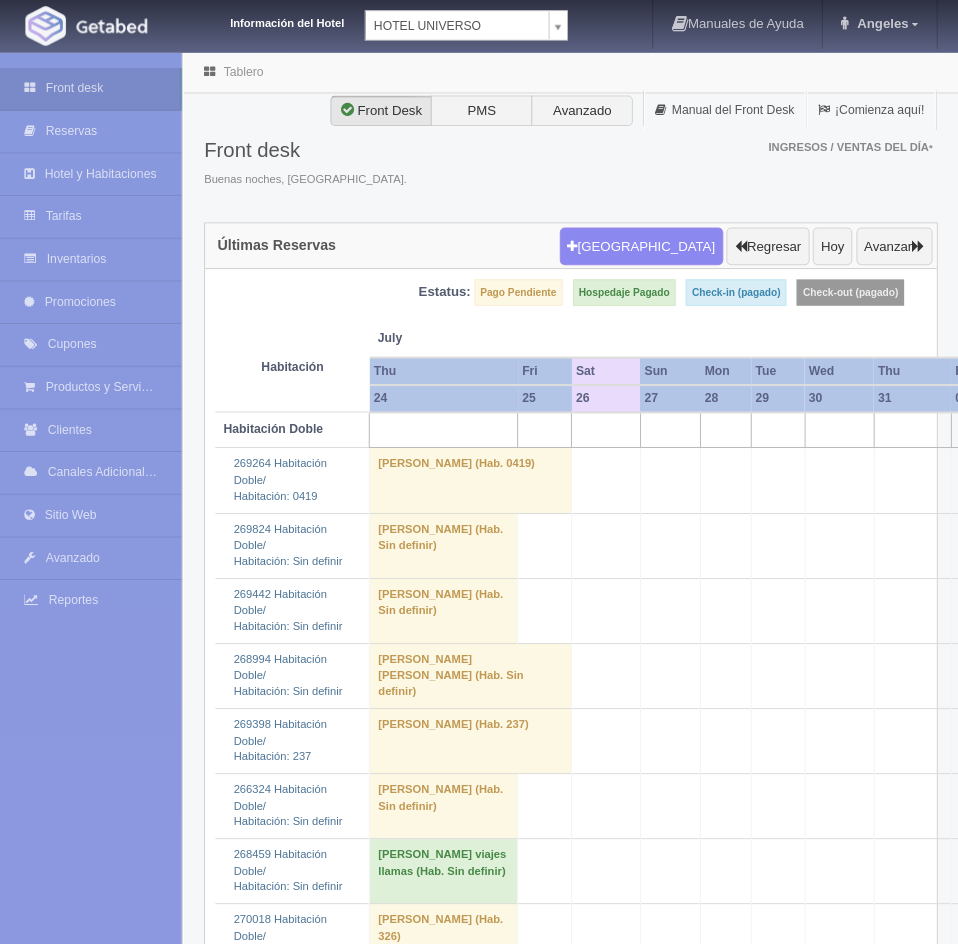 scroll, scrollTop: 0, scrollLeft: 0, axis: both 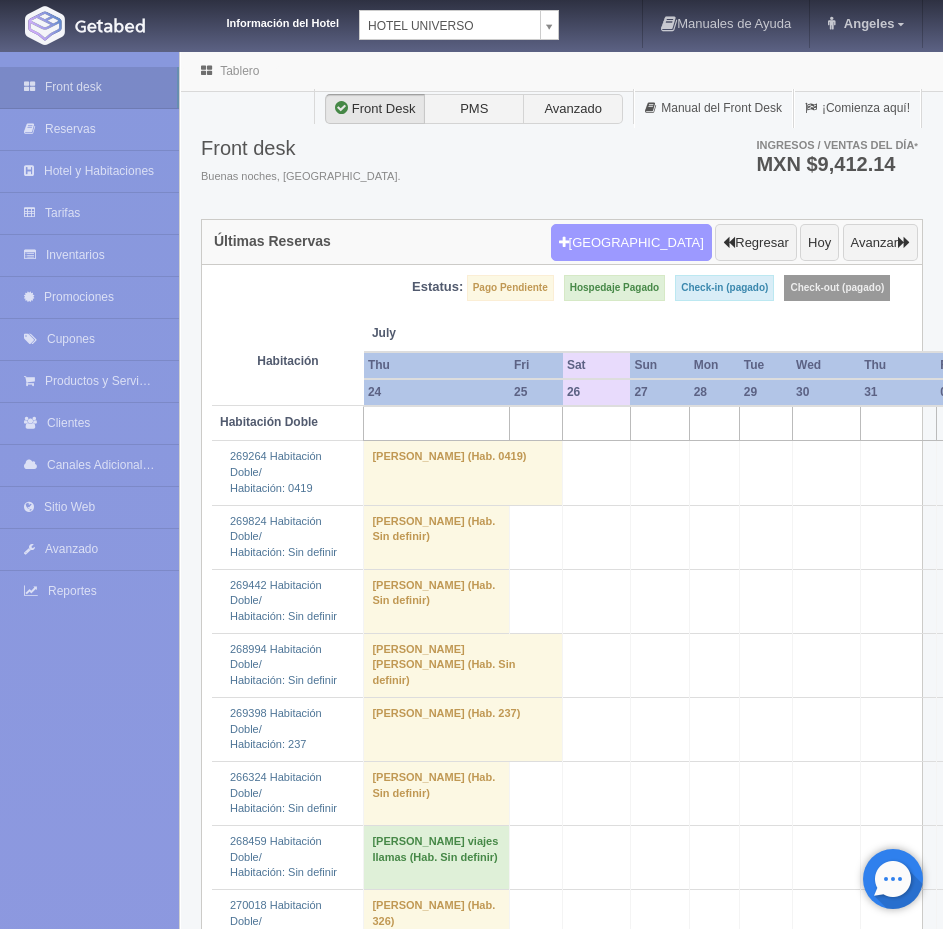 click on "[GEOGRAPHIC_DATA]" at bounding box center [631, 243] 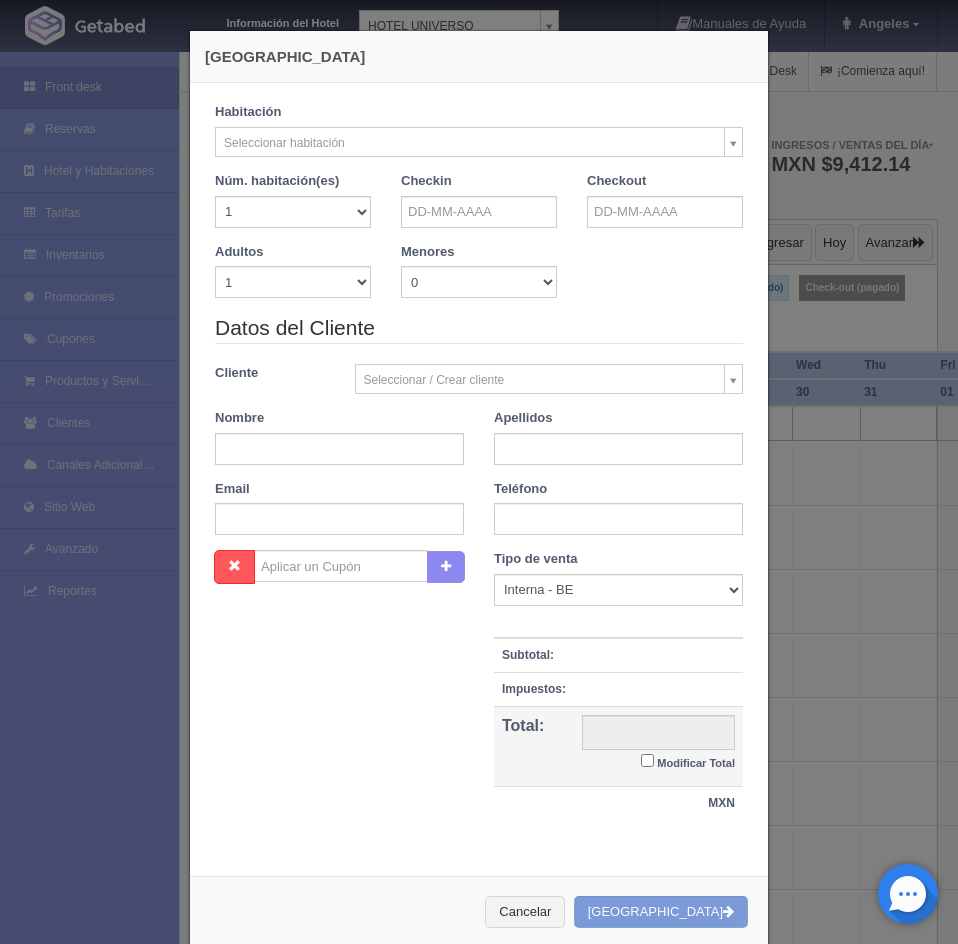 checkbox on "false" 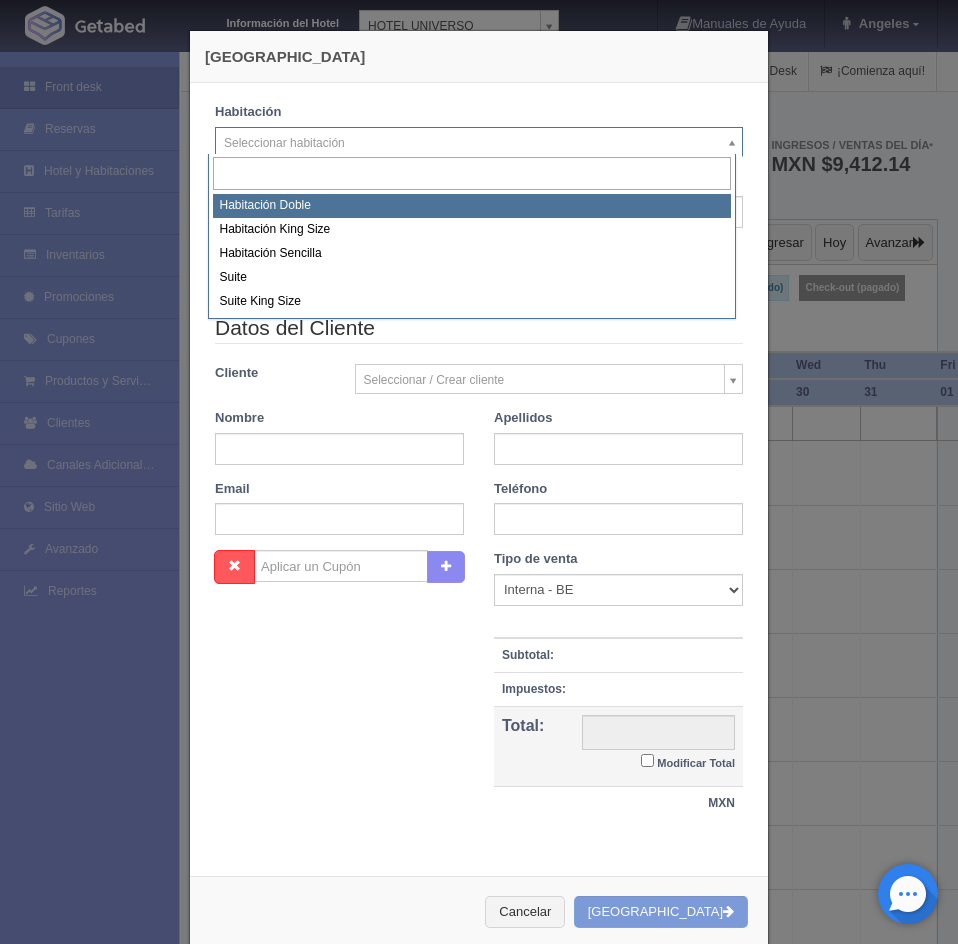 click on "Información del Hotel
HOTEL UNIVERSO
HOTEL SAN FRANCISCO PLAZA
HOTEL UNIVERSO
Hotel Latino
Hotel Cervantes
Manuales de Ayuda
Actualizaciones recientes
Angeles
Mi Perfil
Salir / Log Out
Procesando...
Front desk
Reservas
Hotel y Habitaciones
Tarifas
Inventarios
Promociones
Cupones
Productos y Servicios" at bounding box center (479, 5275) 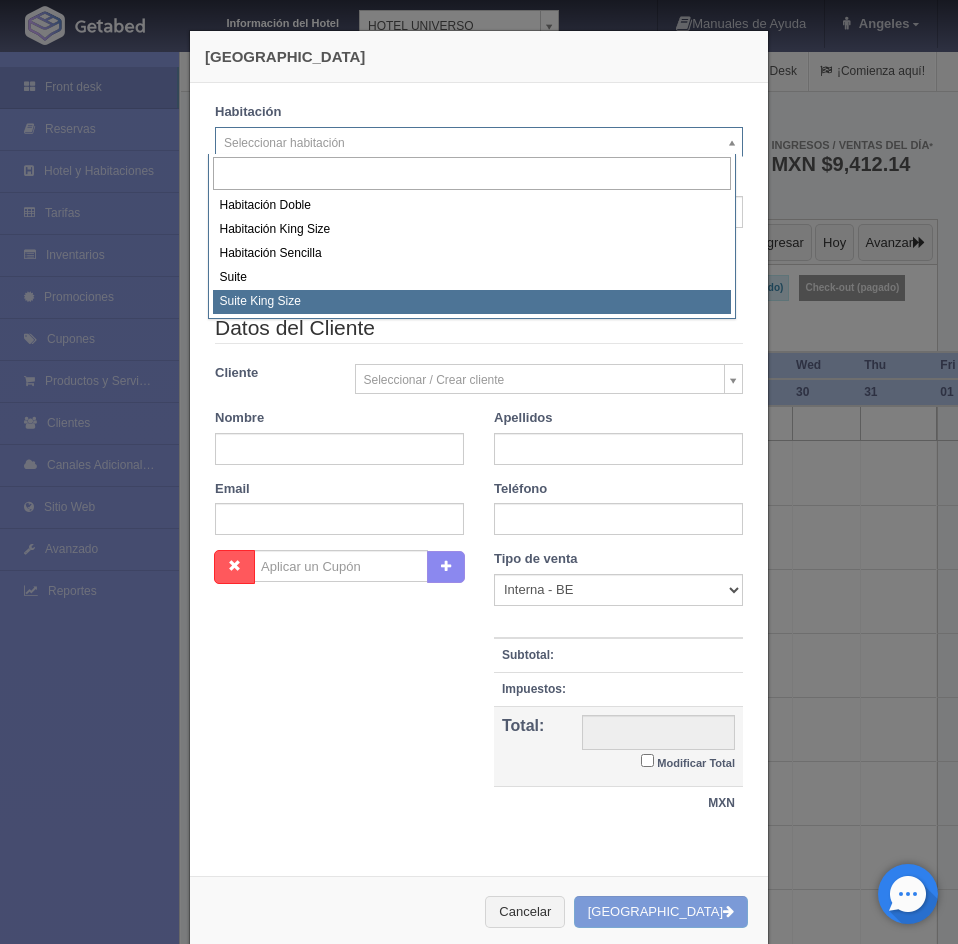 select on "588" 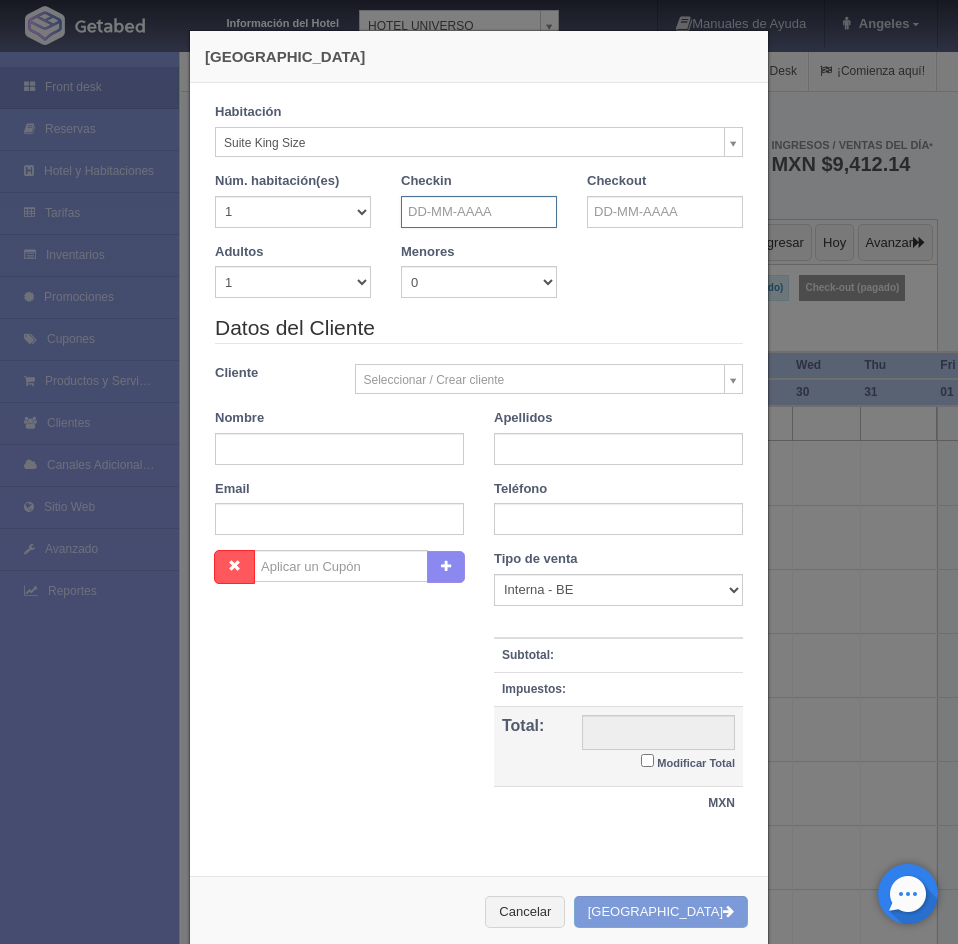 click at bounding box center (479, 212) 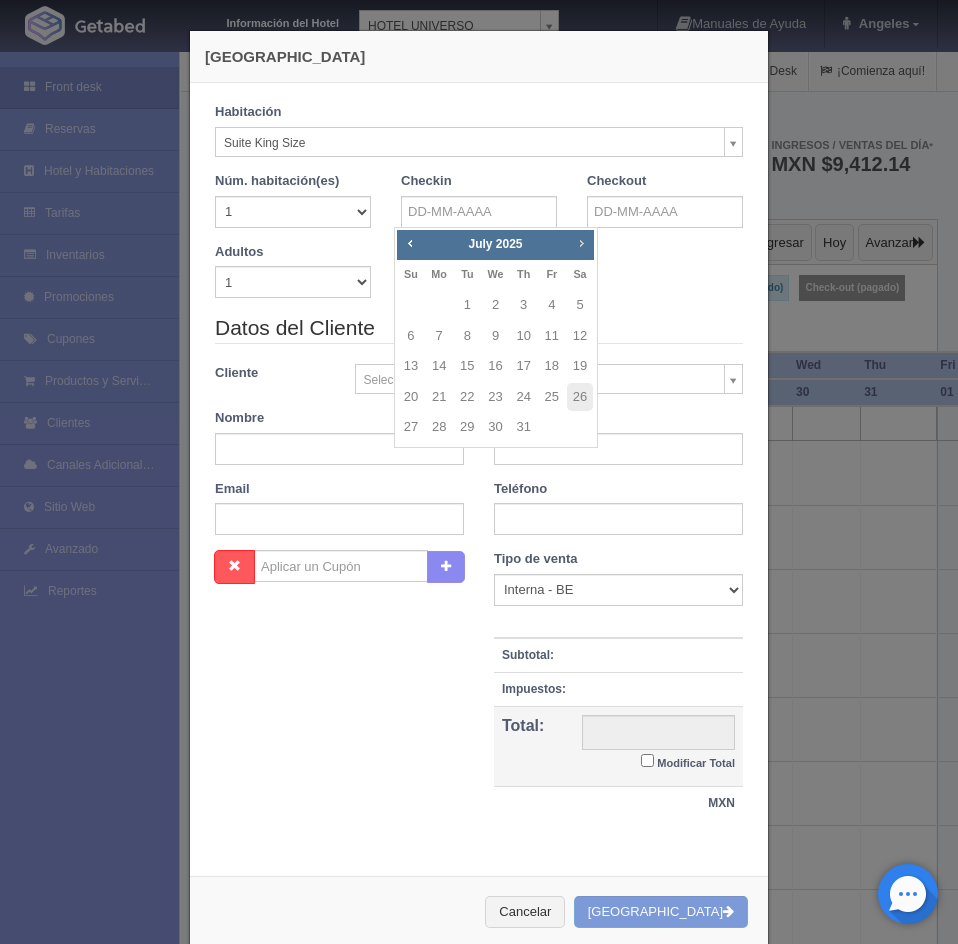 click on "Next" at bounding box center (581, 243) 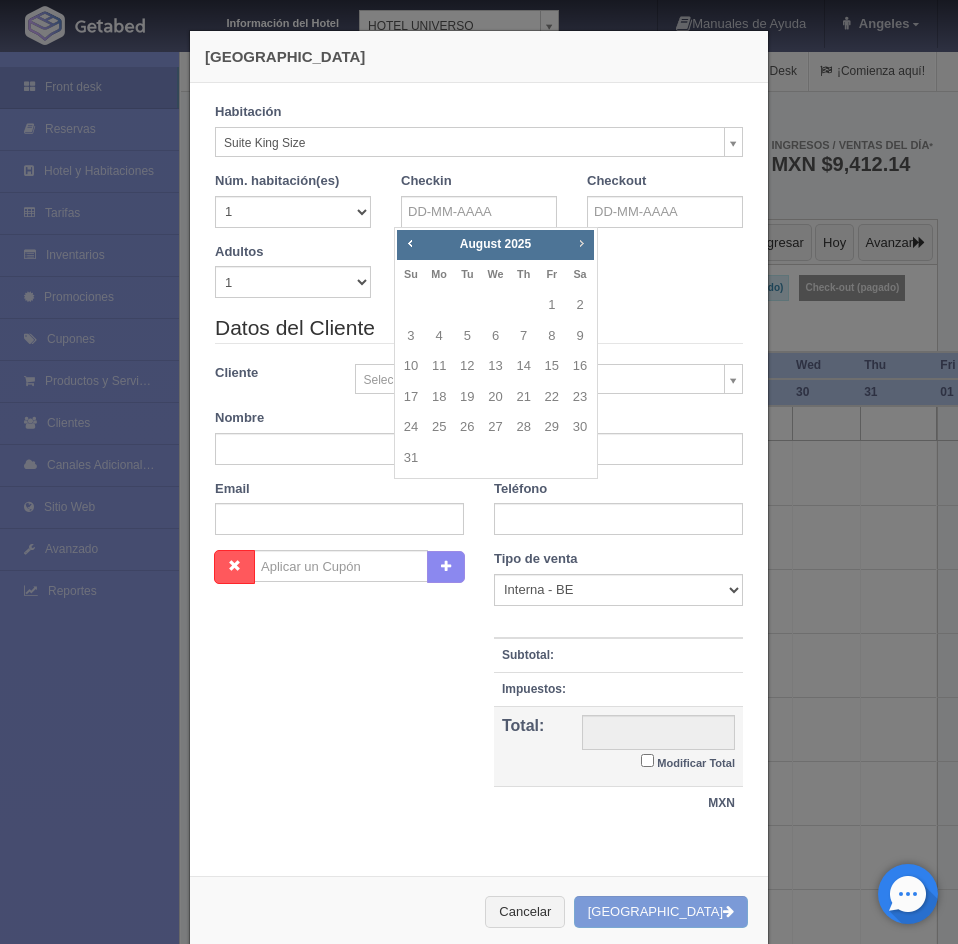 click on "Next" at bounding box center [581, 243] 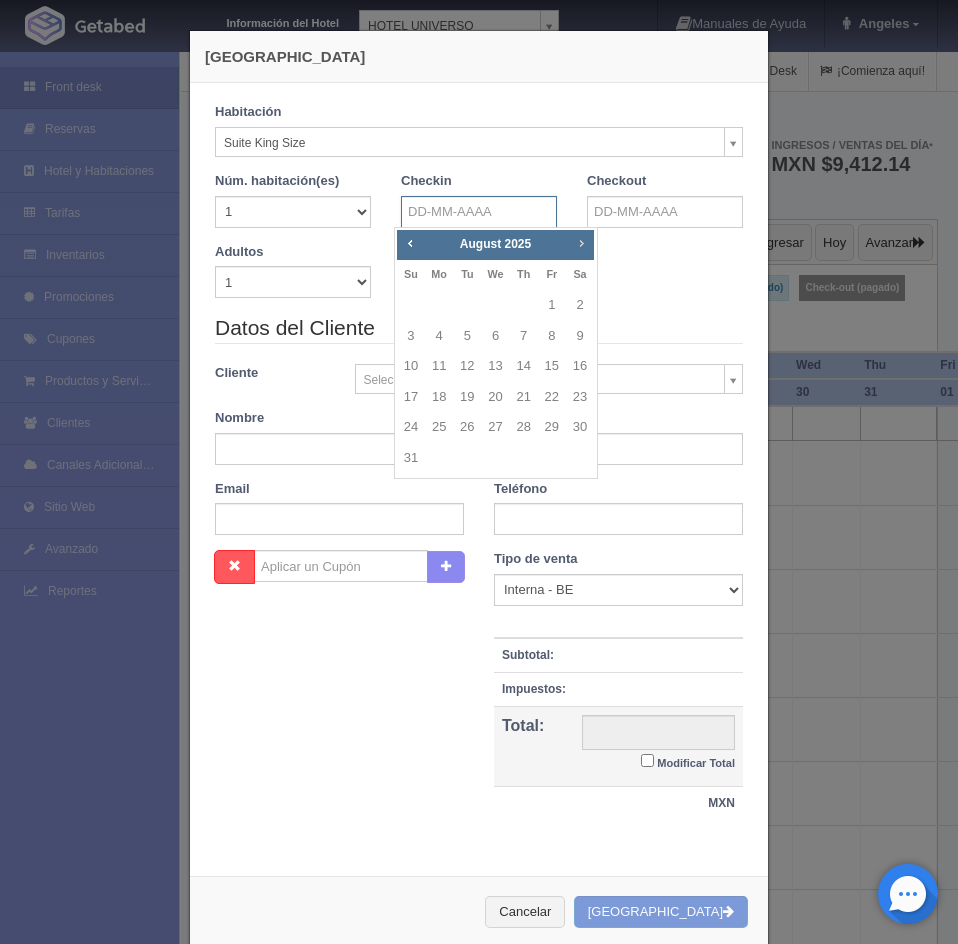 checkbox on "false" 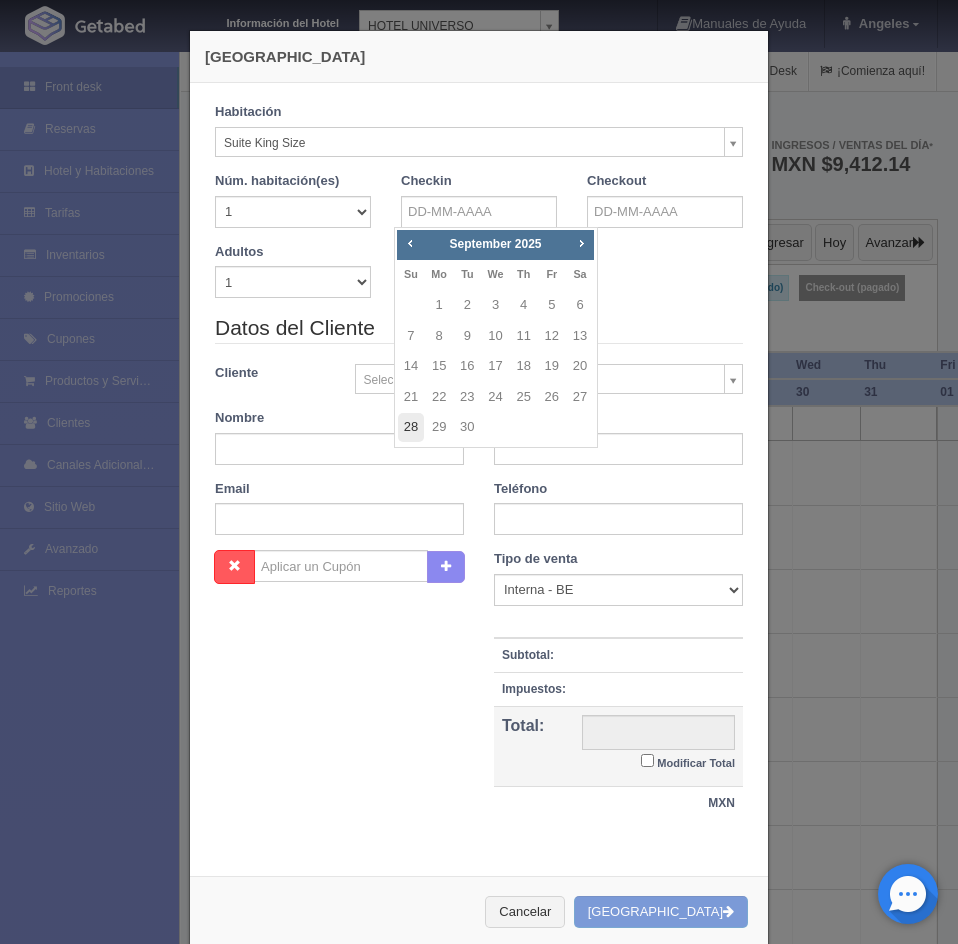 click on "28" at bounding box center [411, 427] 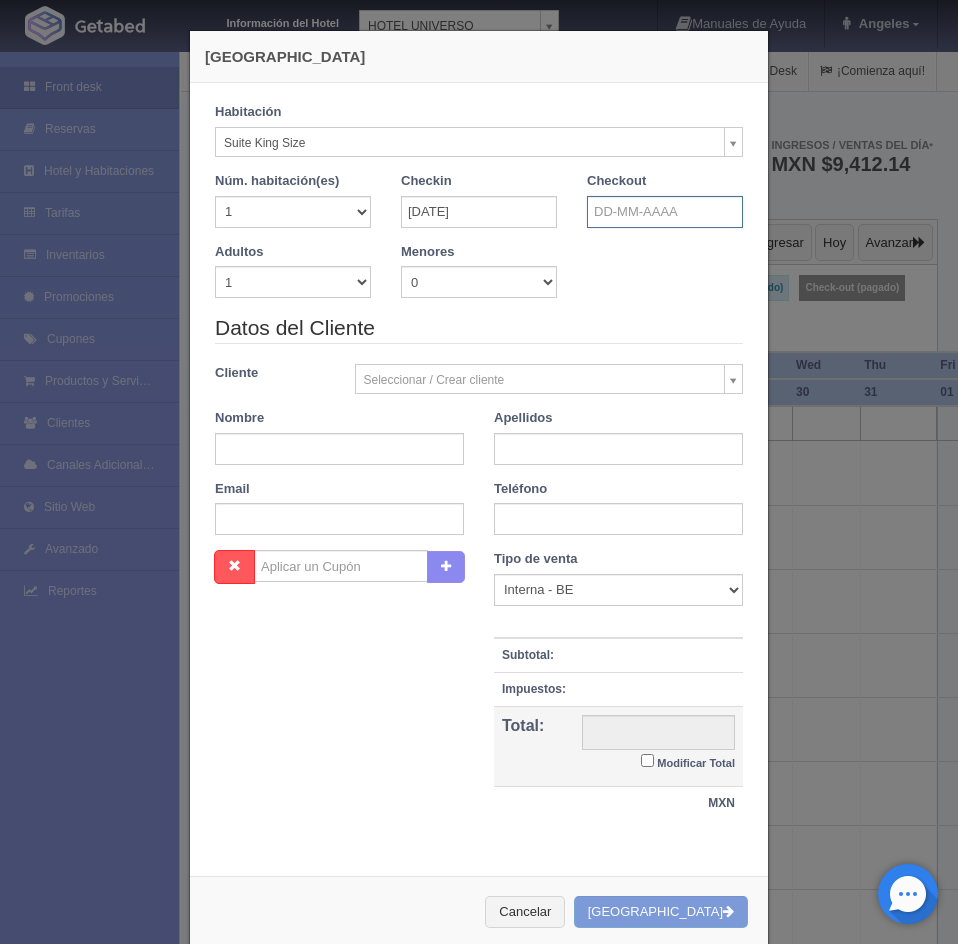 click at bounding box center (665, 212) 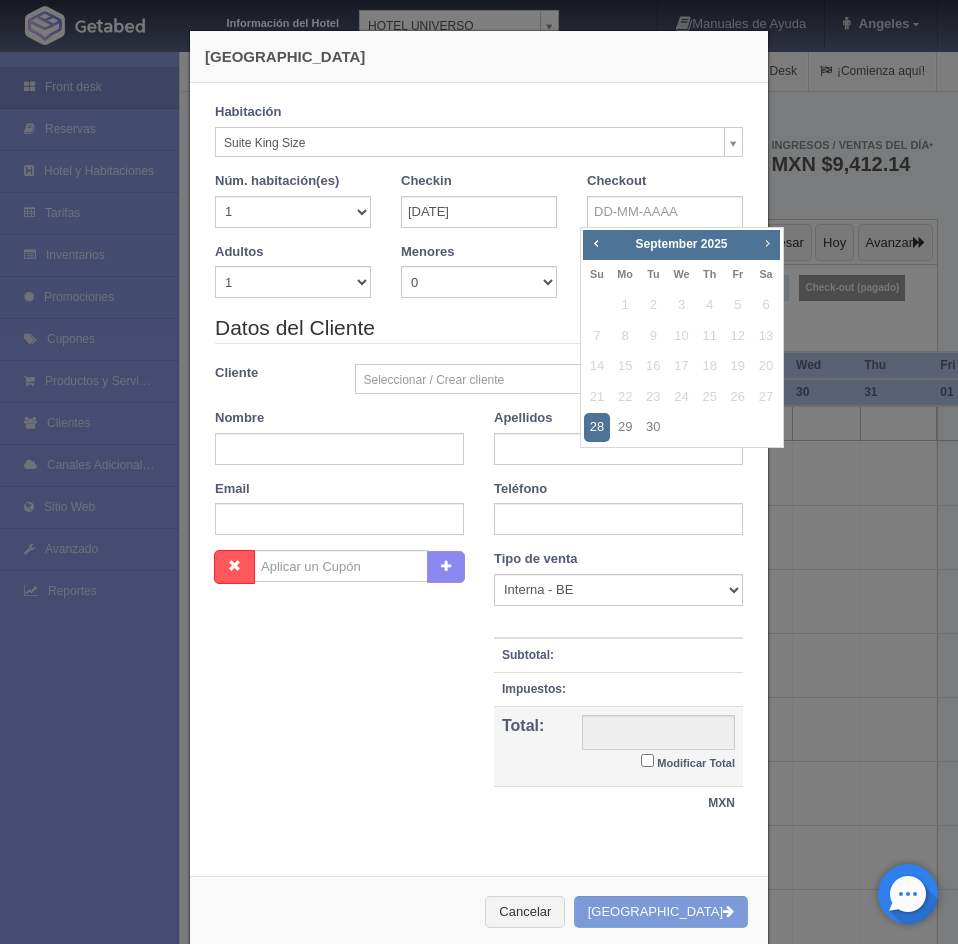 click on "Next" at bounding box center [767, 243] 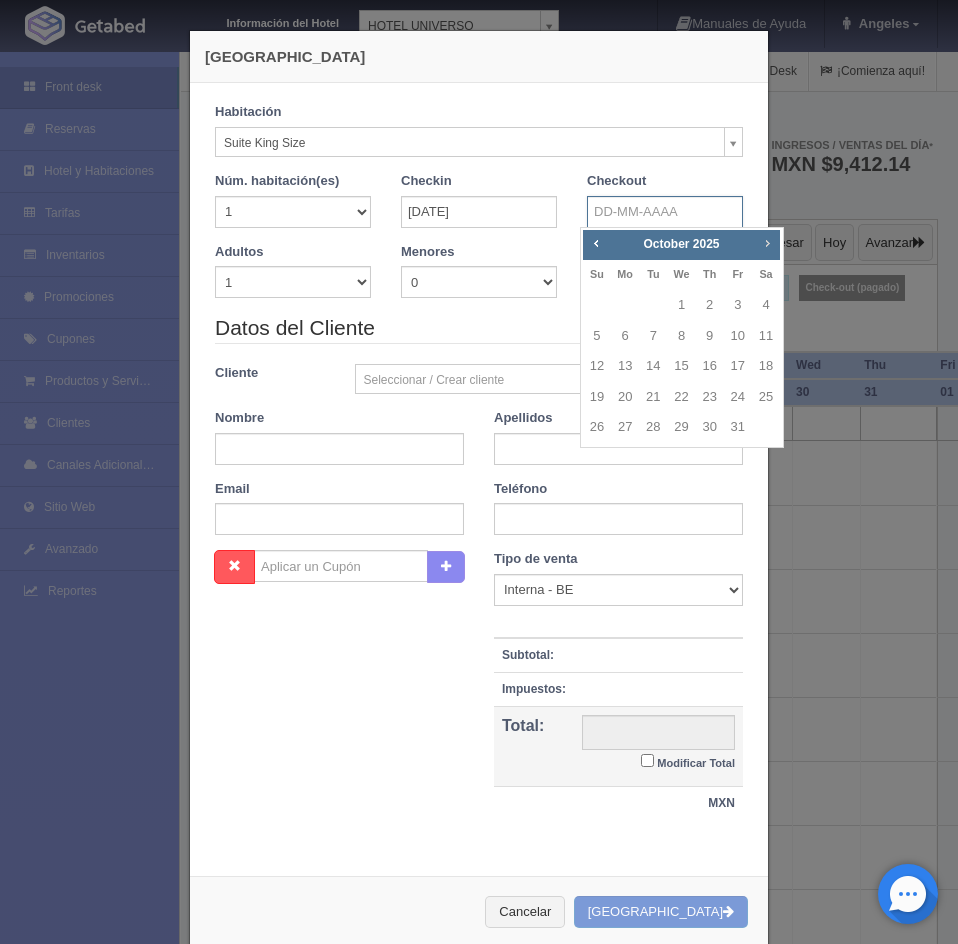 checkbox on "false" 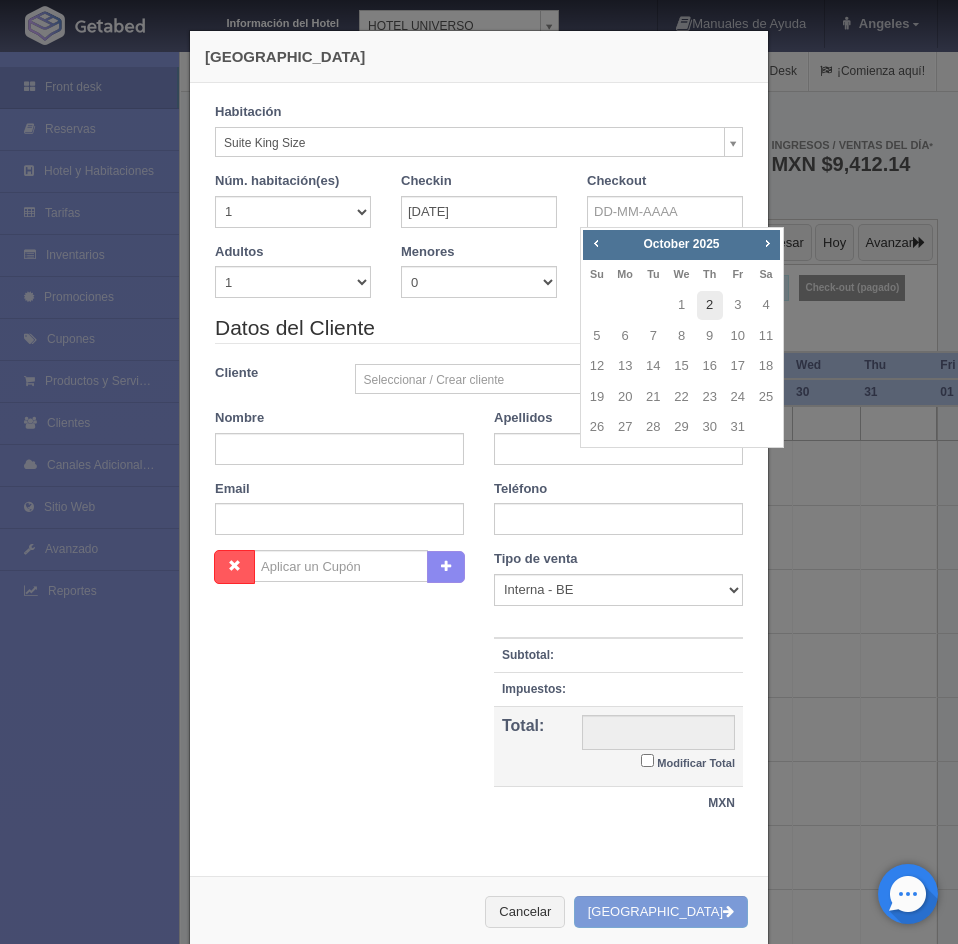 click on "2" at bounding box center (710, 305) 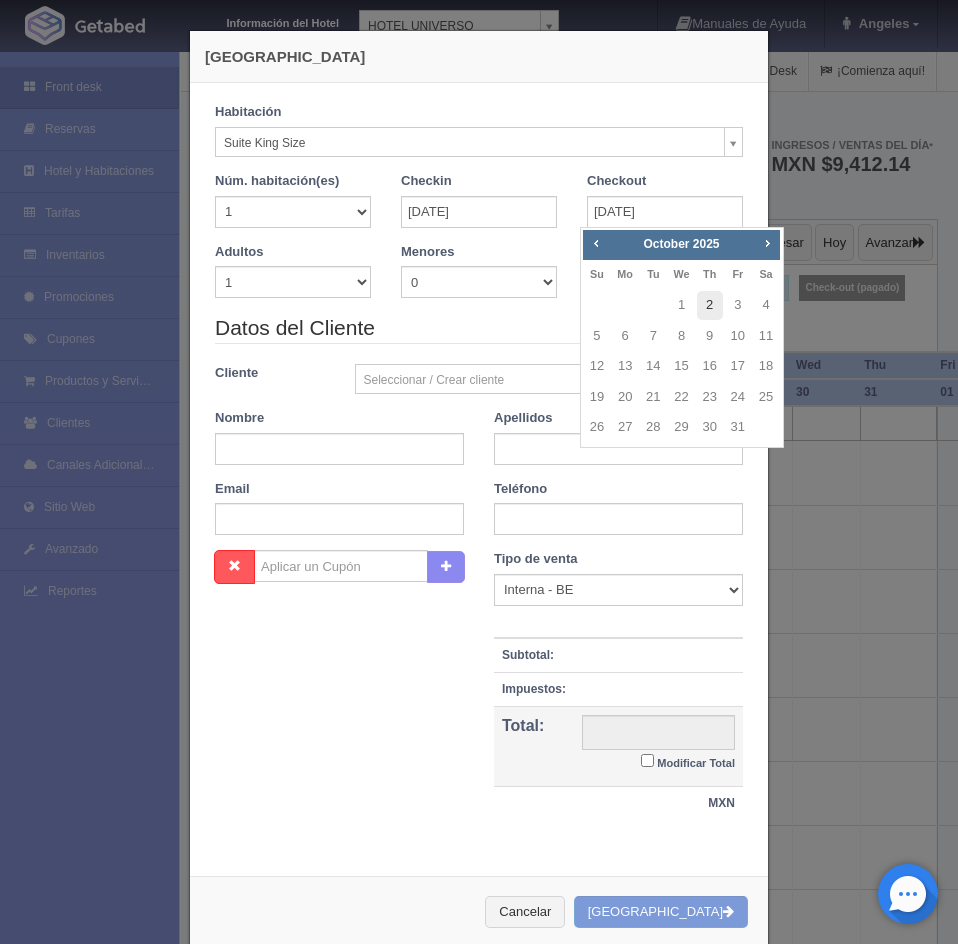 checkbox on "false" 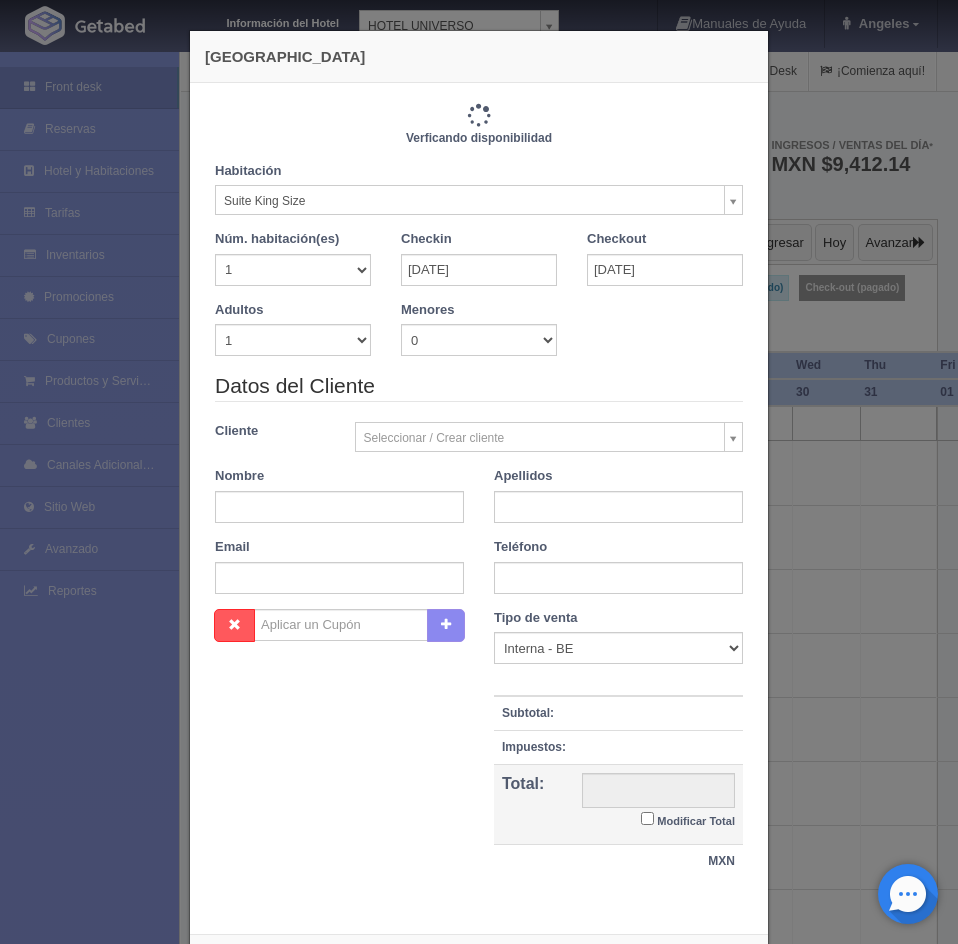 type on "4840.00" 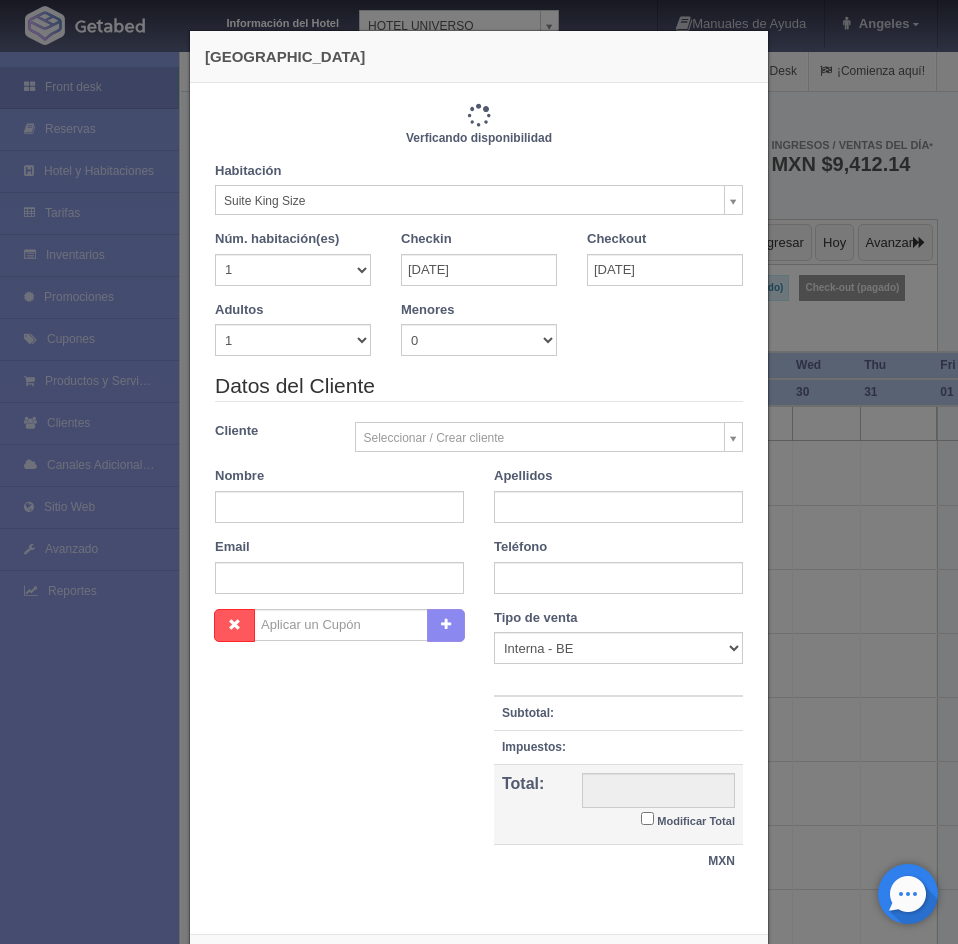 checkbox on "false" 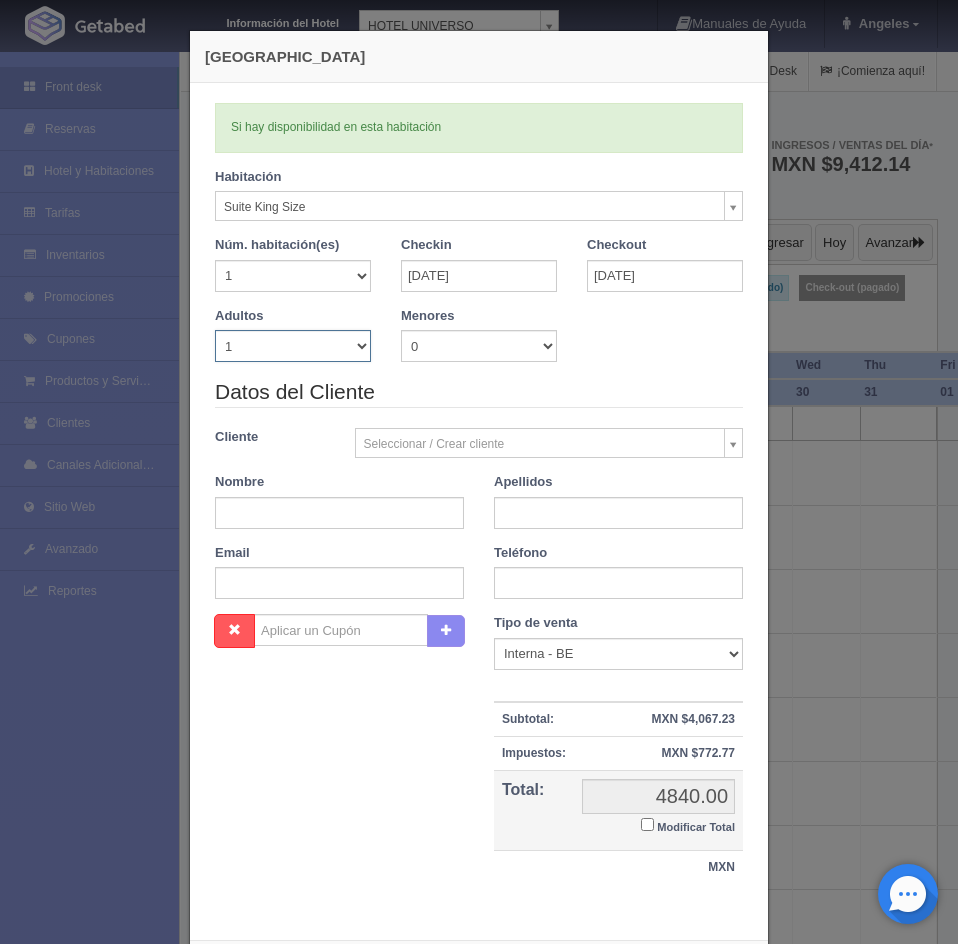 drag, startPoint x: 358, startPoint y: 342, endPoint x: 343, endPoint y: 353, distance: 18.601076 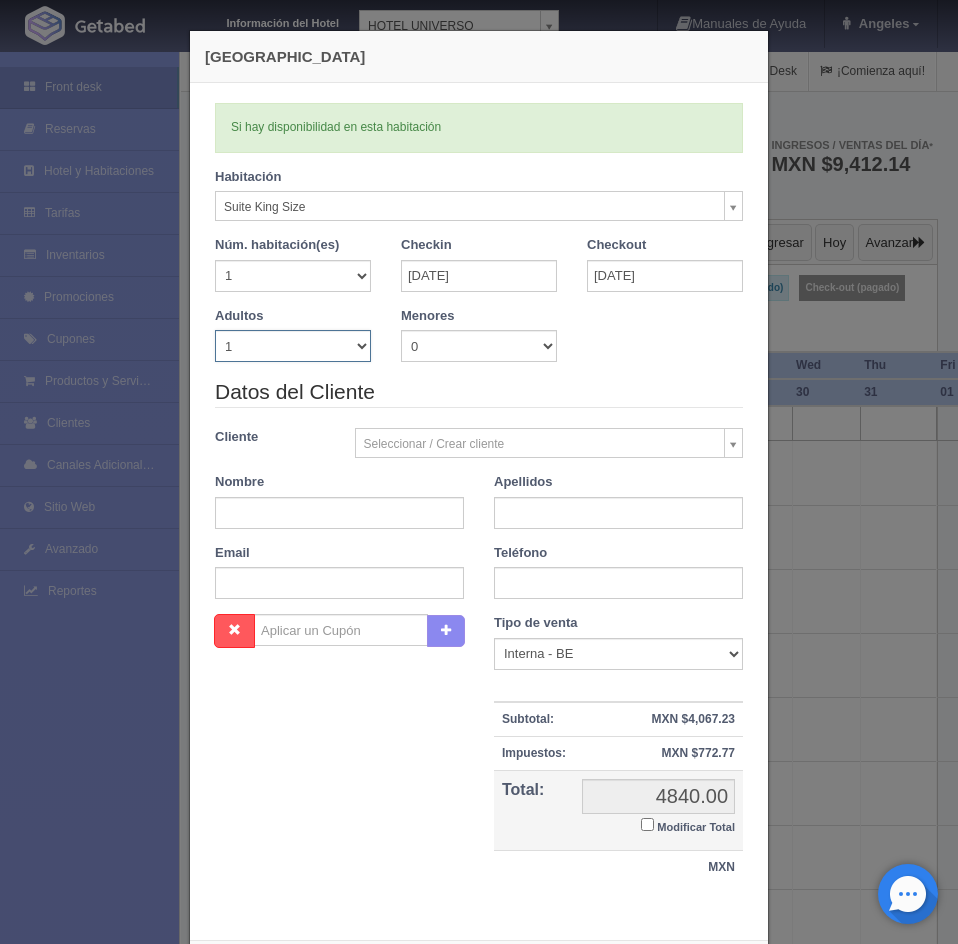 select on "6" 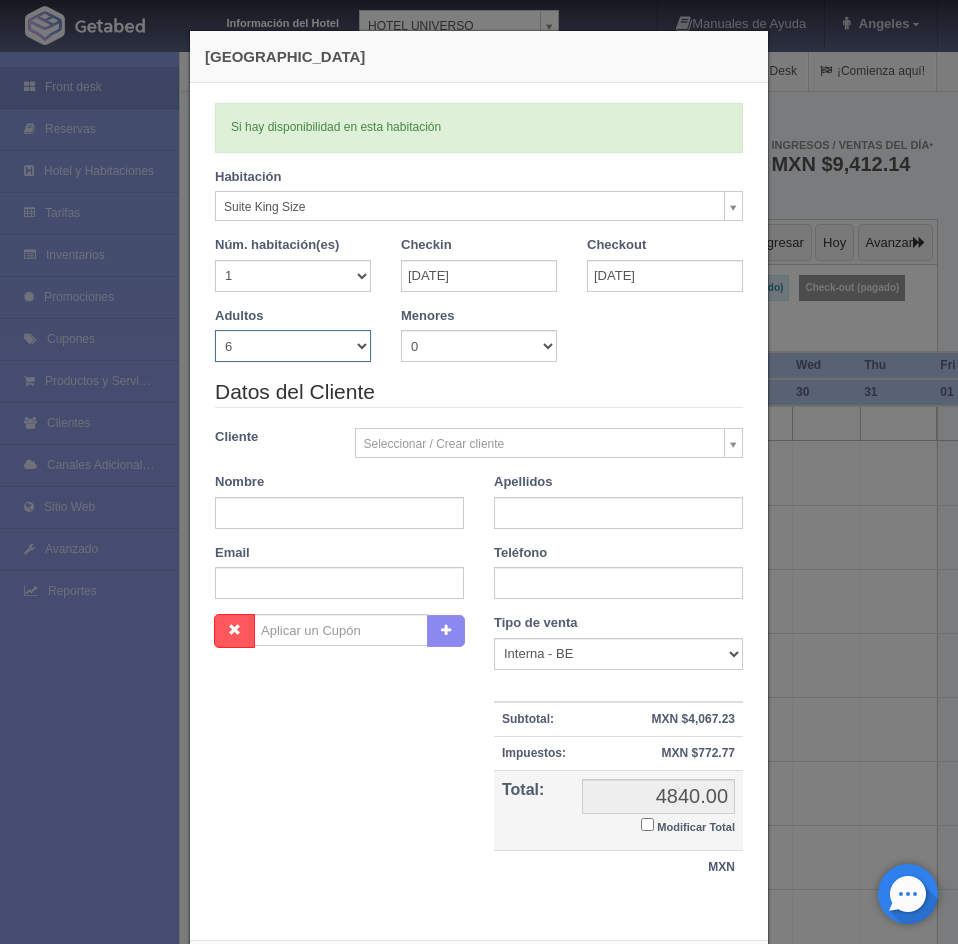 type 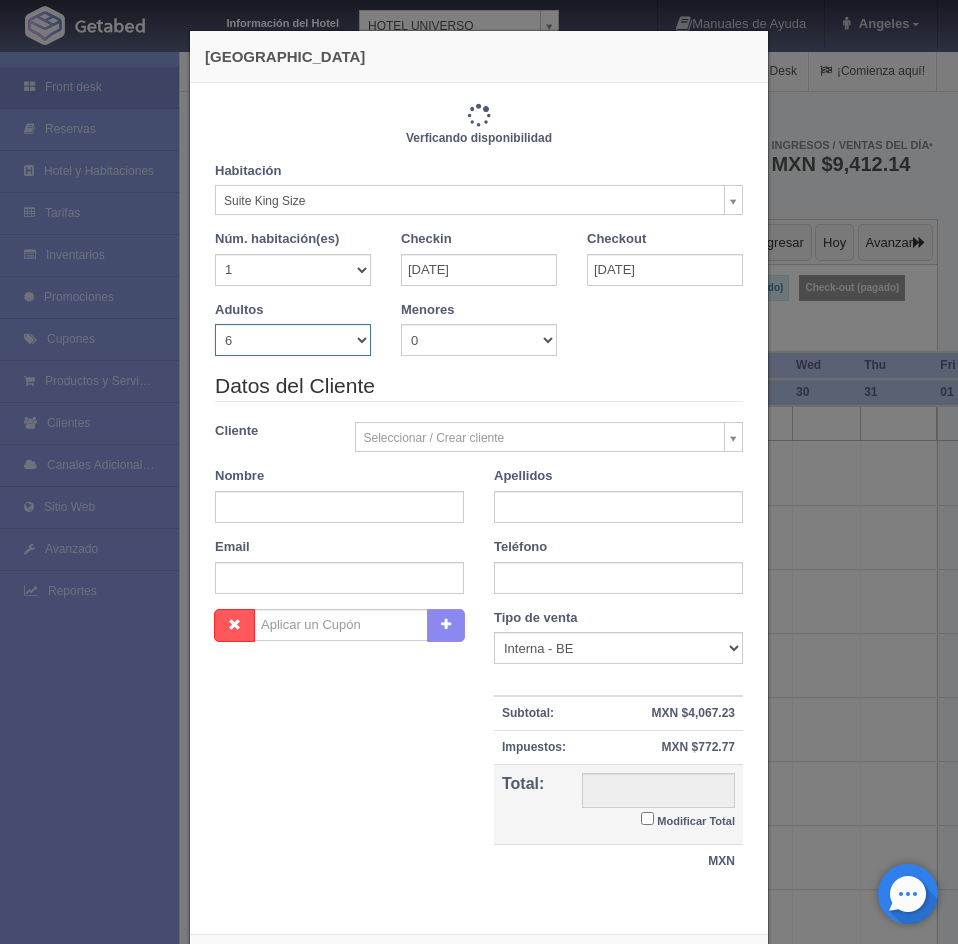 type on "5480.00" 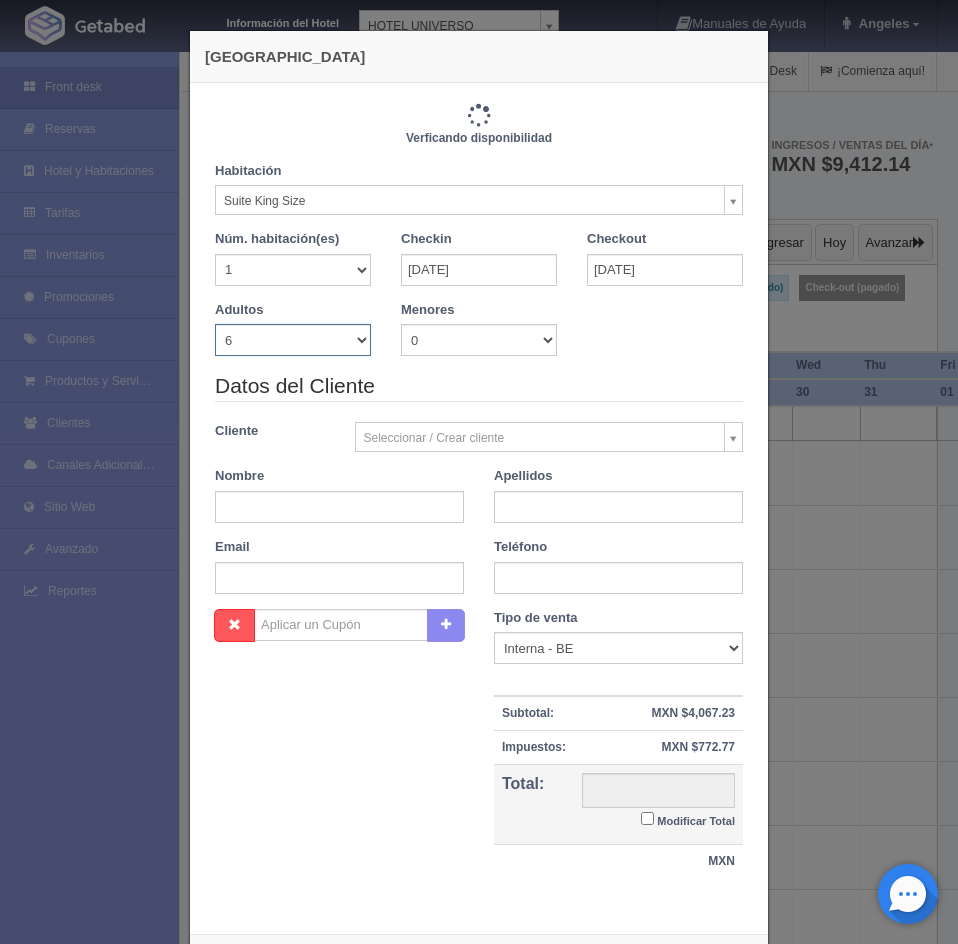 checkbox on "false" 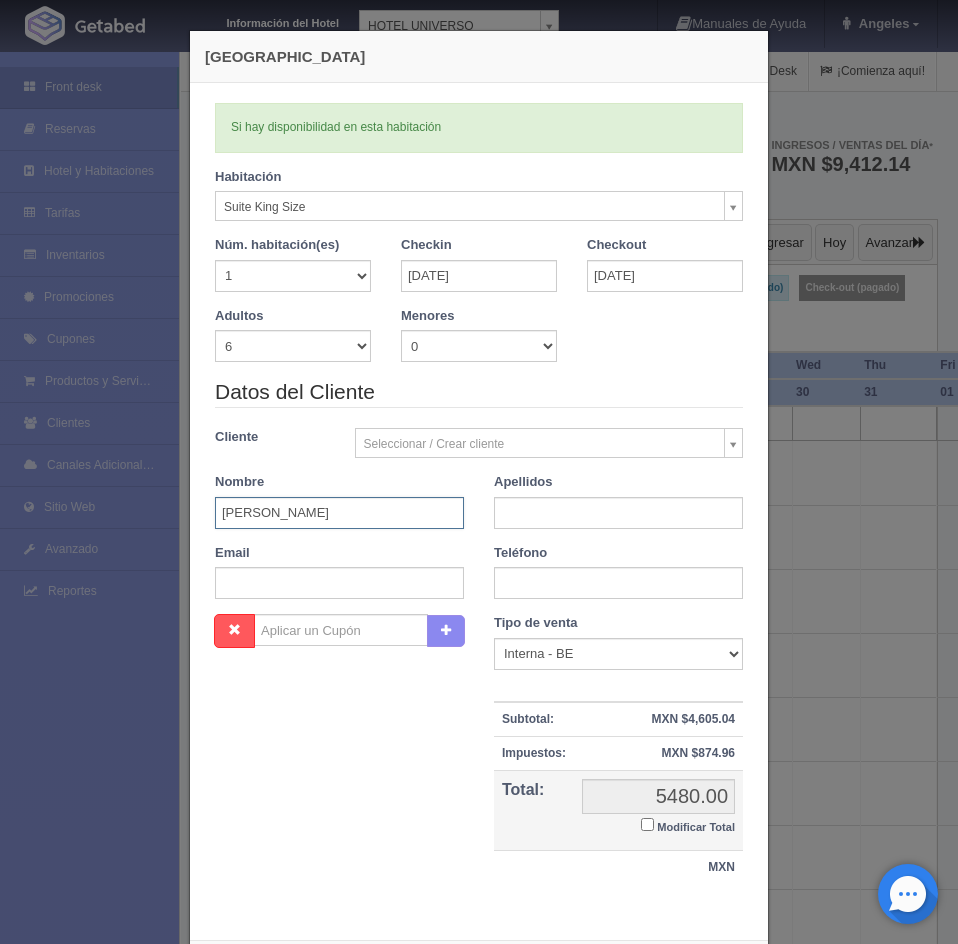 type on "[PERSON_NAME] [PERSON_NAME]" 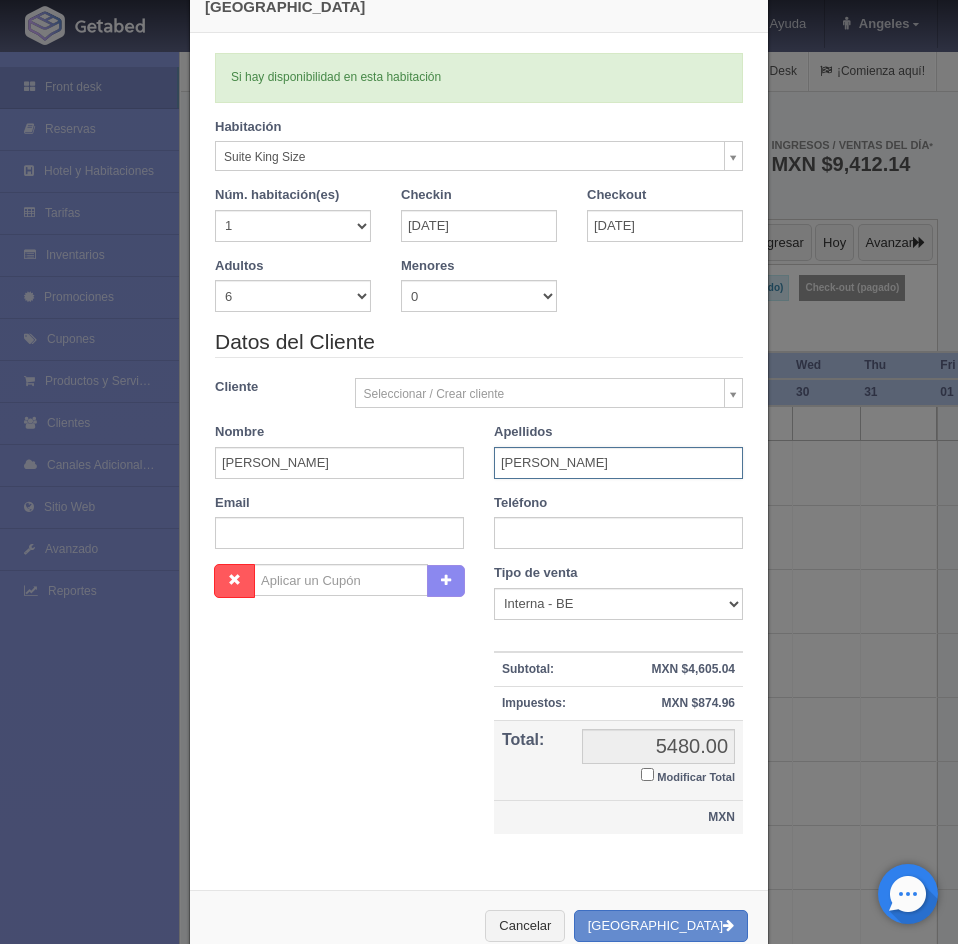 scroll, scrollTop: 99, scrollLeft: 0, axis: vertical 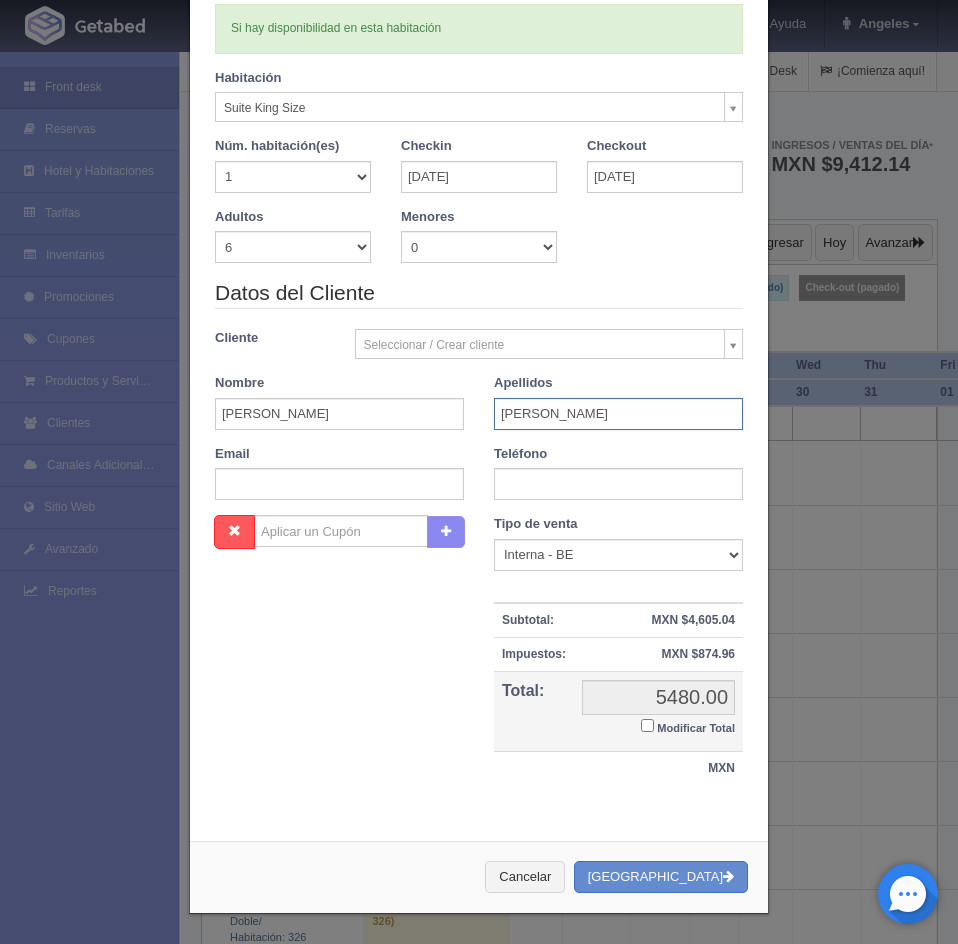 type on "[PERSON_NAME]" 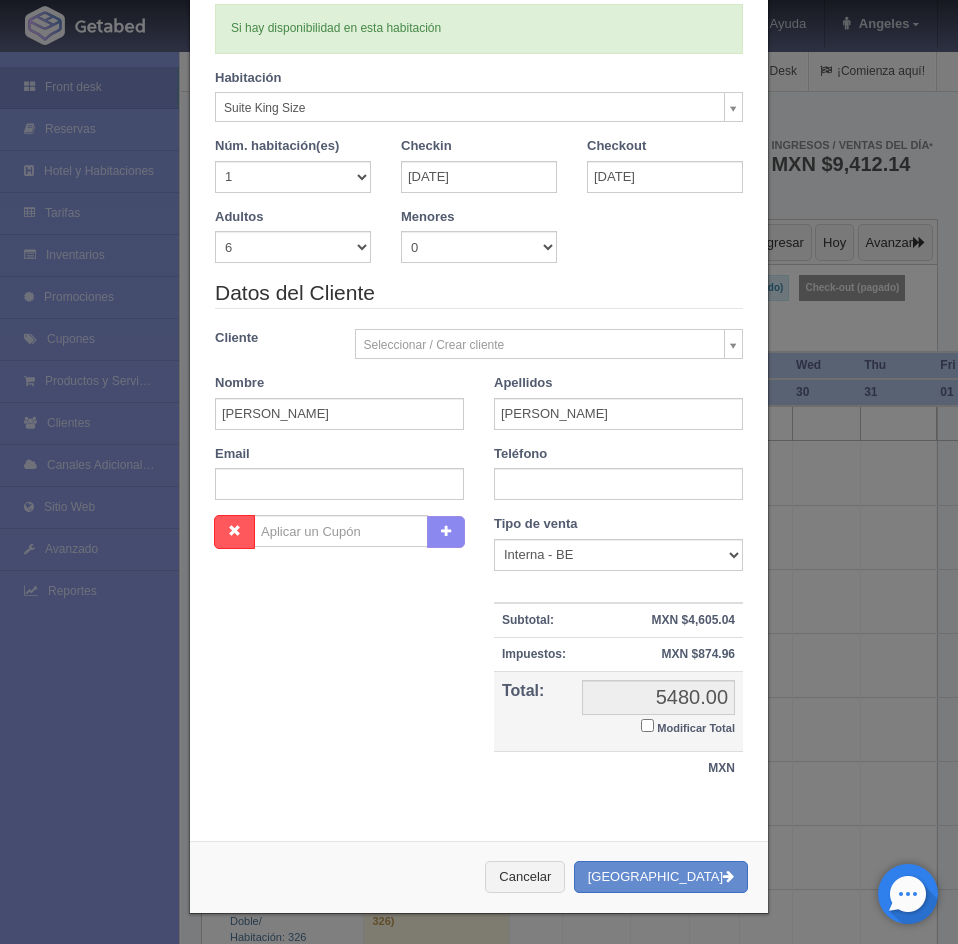 click on "Modificar Total" at bounding box center [647, 725] 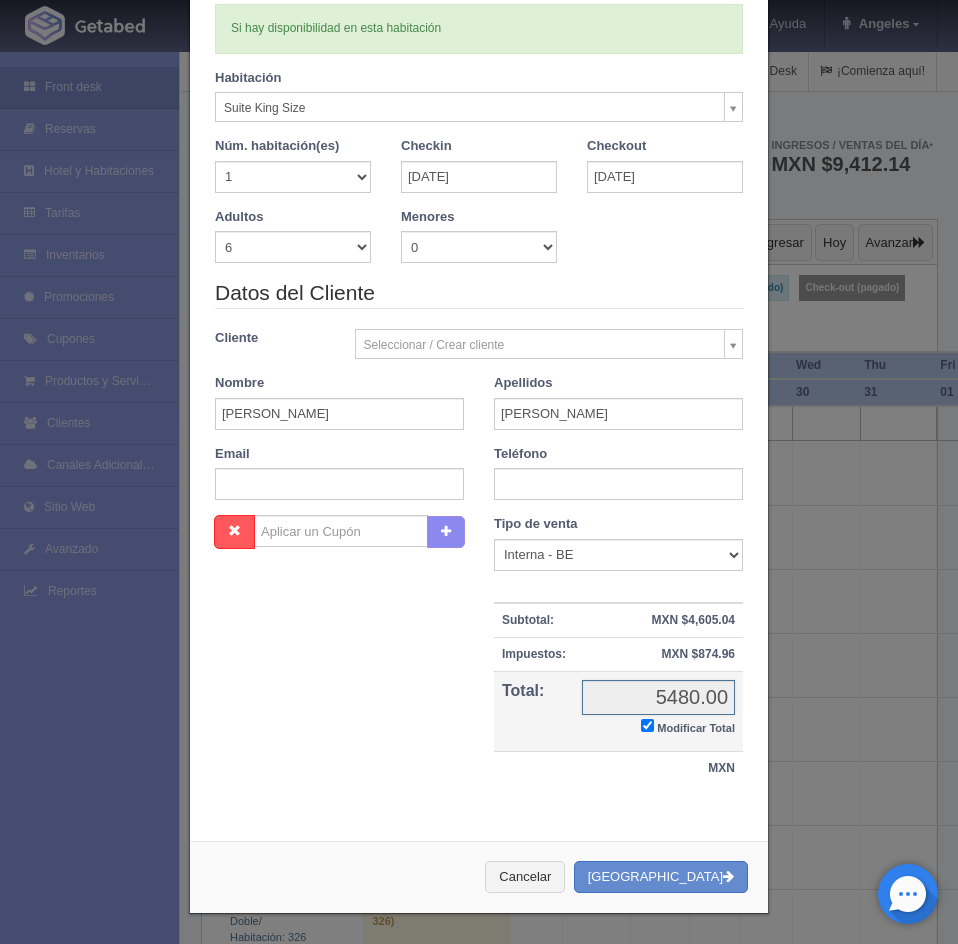 checkbox on "true" 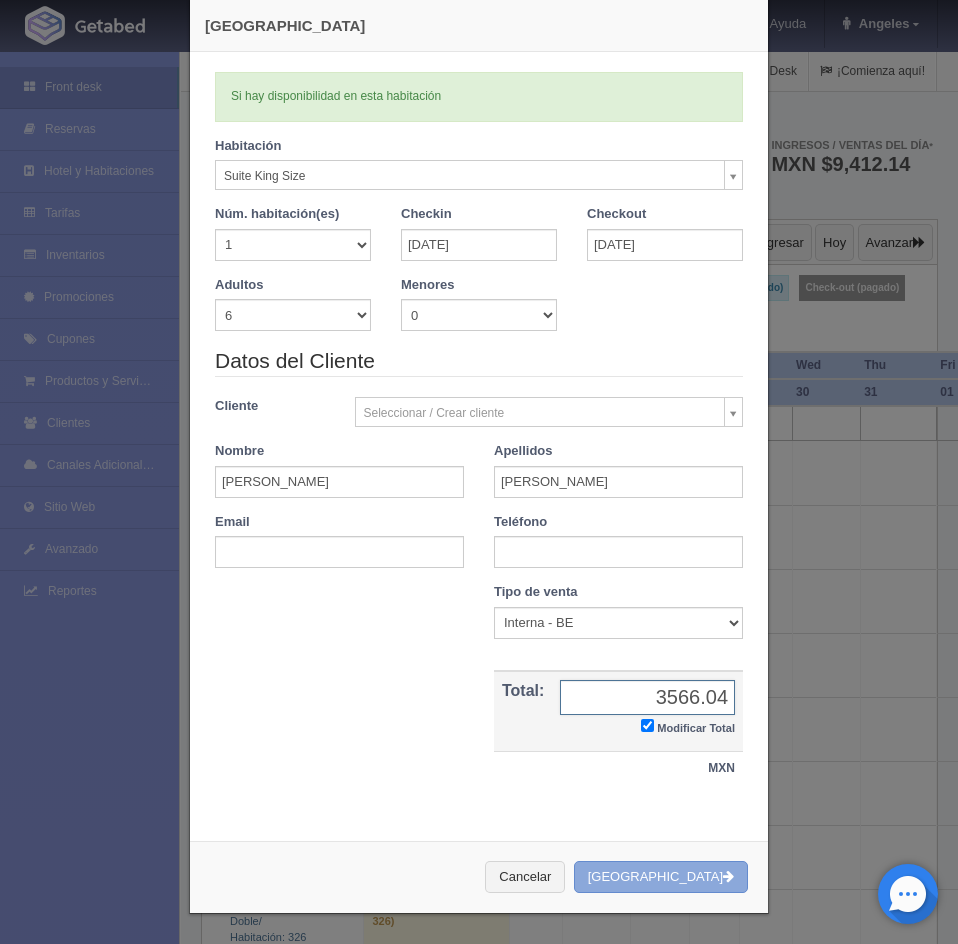 type on "3566.04" 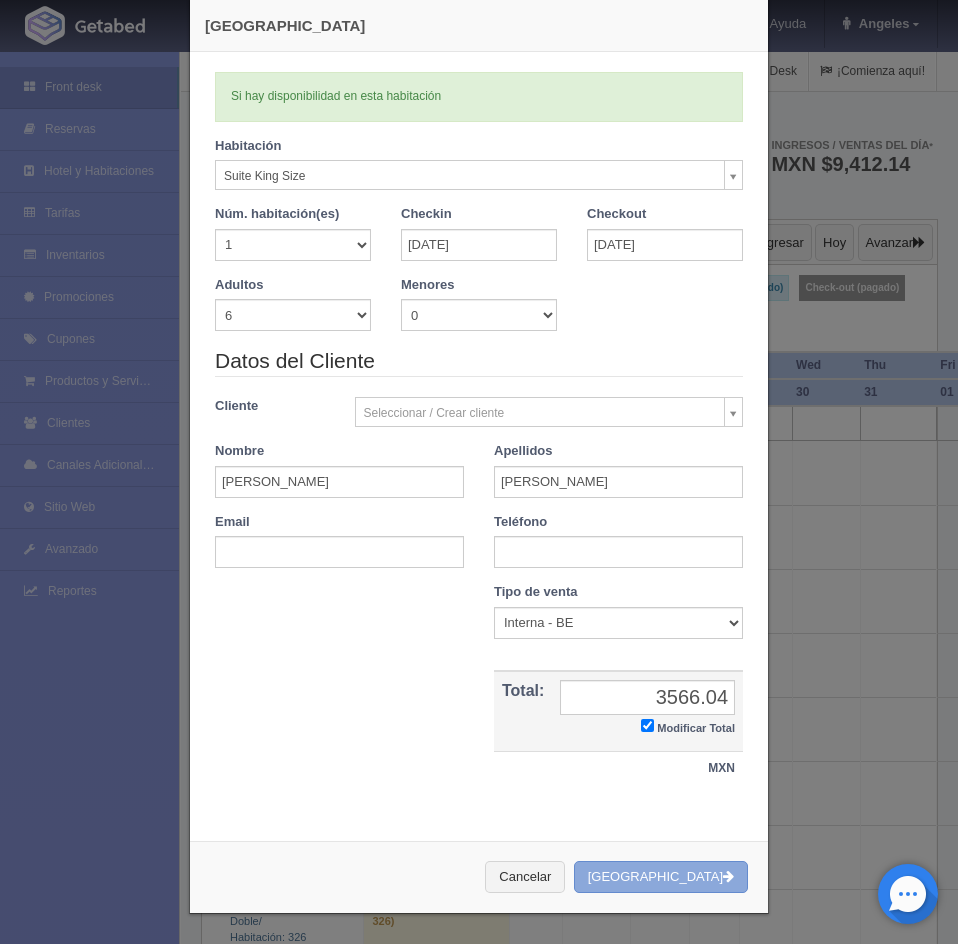 click on "Crear Reserva" at bounding box center [661, 877] 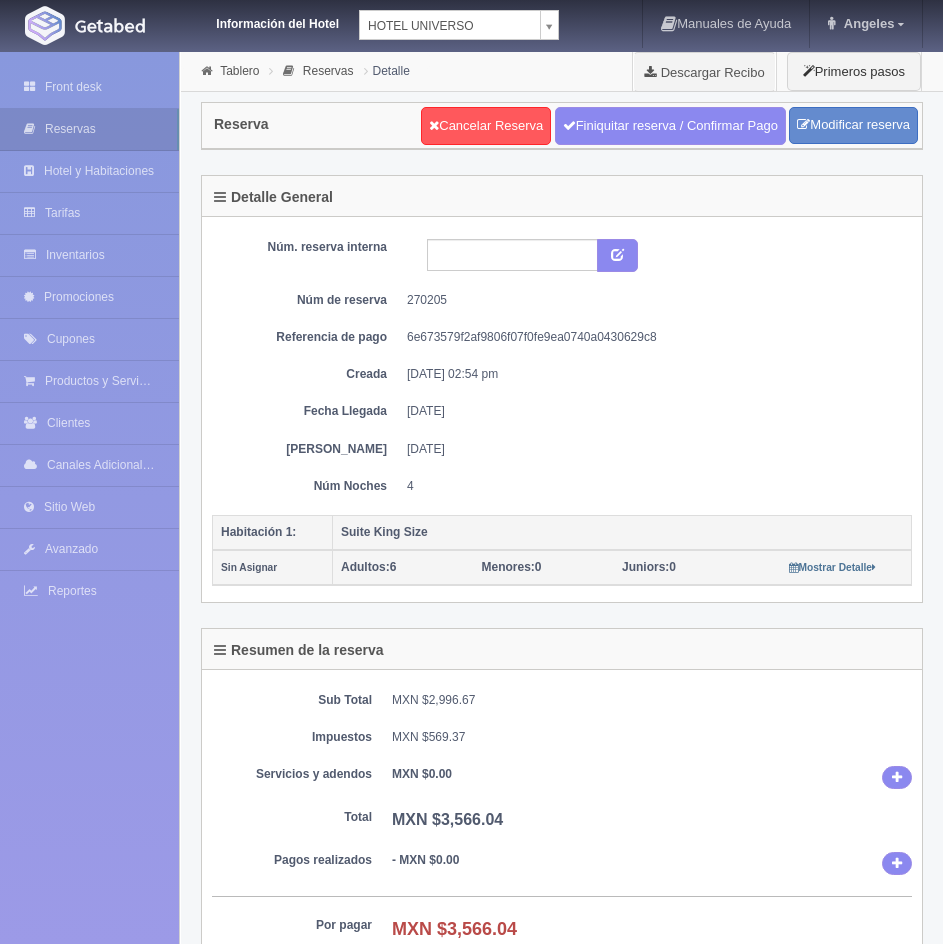 scroll, scrollTop: 0, scrollLeft: 0, axis: both 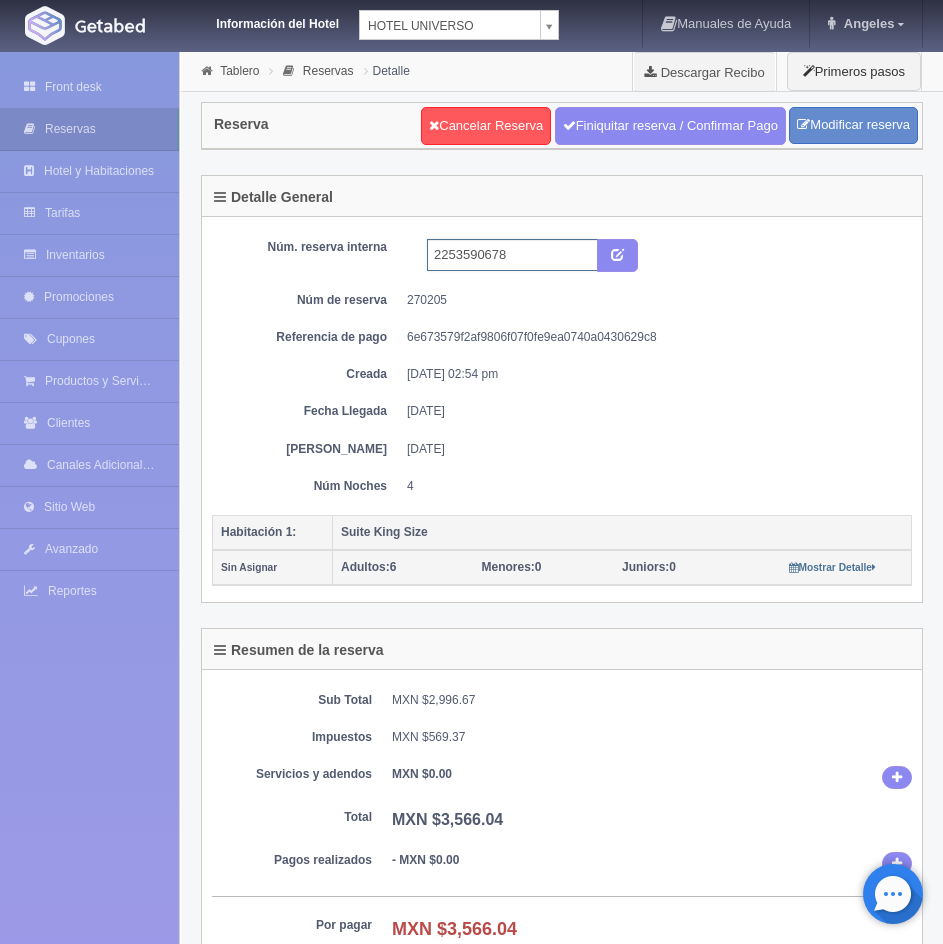 click on "2253590678" at bounding box center [512, 255] 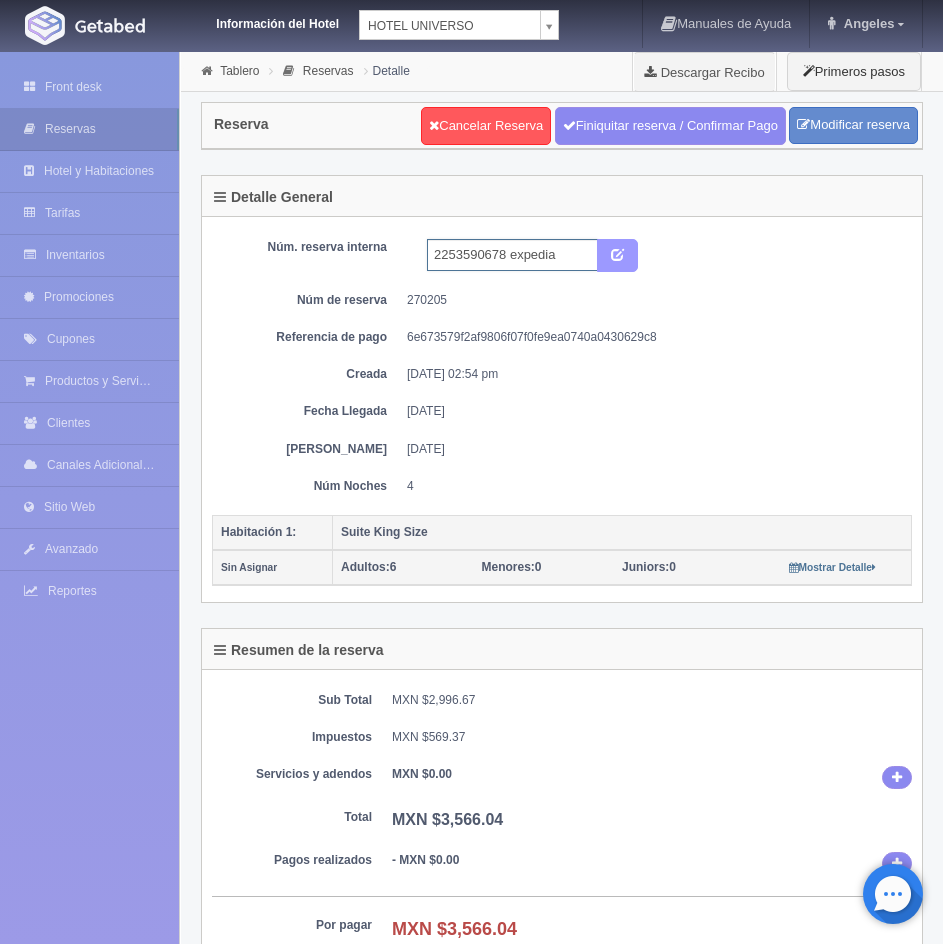 type on "2253590678 expedia" 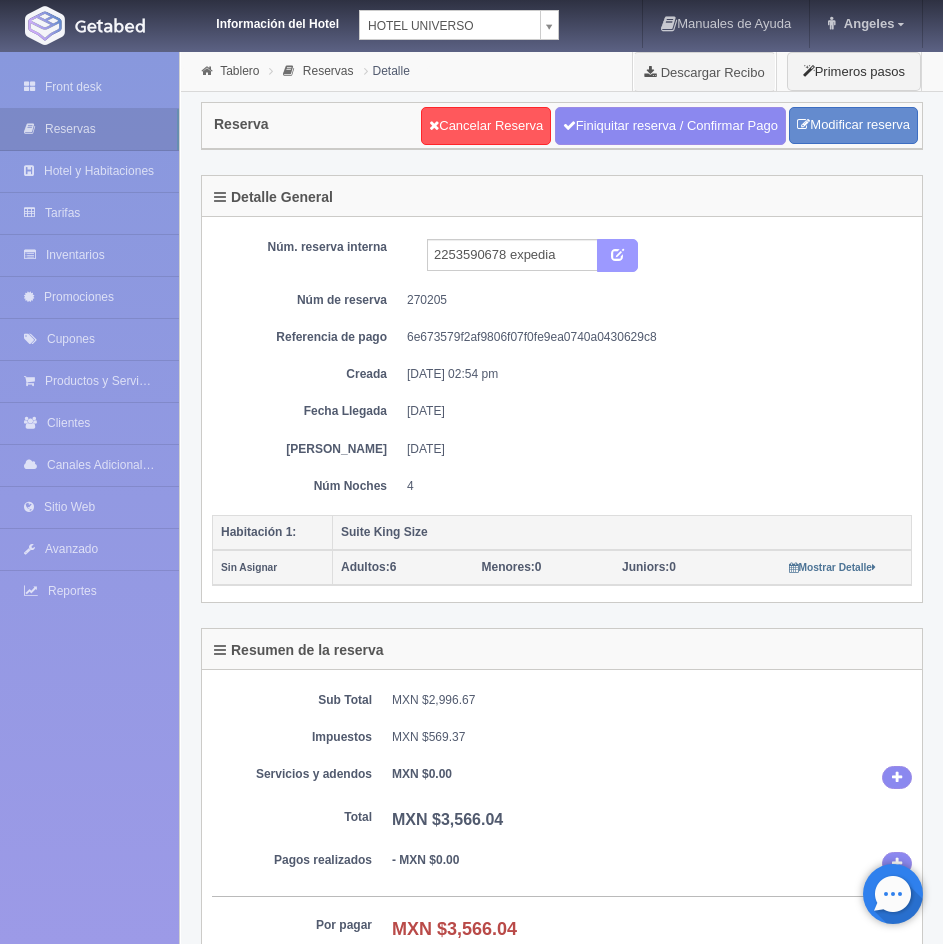 click at bounding box center (617, 253) 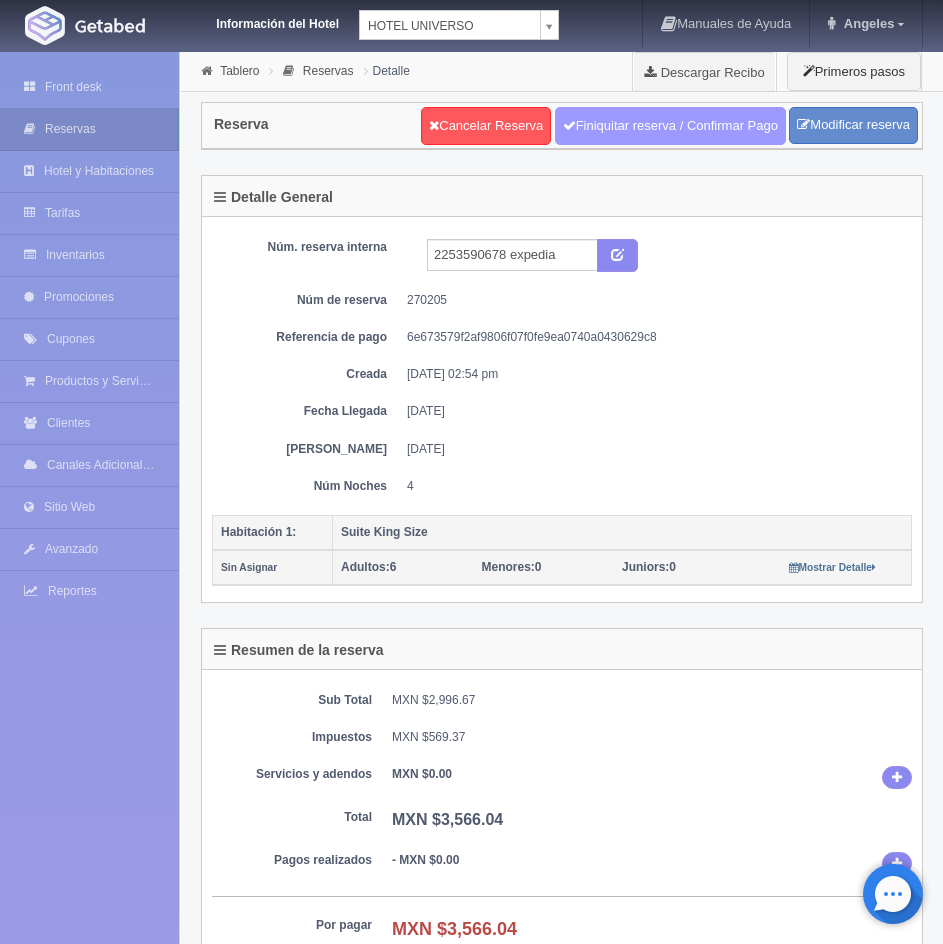 click on "Finiquitar reserva / Confirmar Pago" at bounding box center (670, 126) 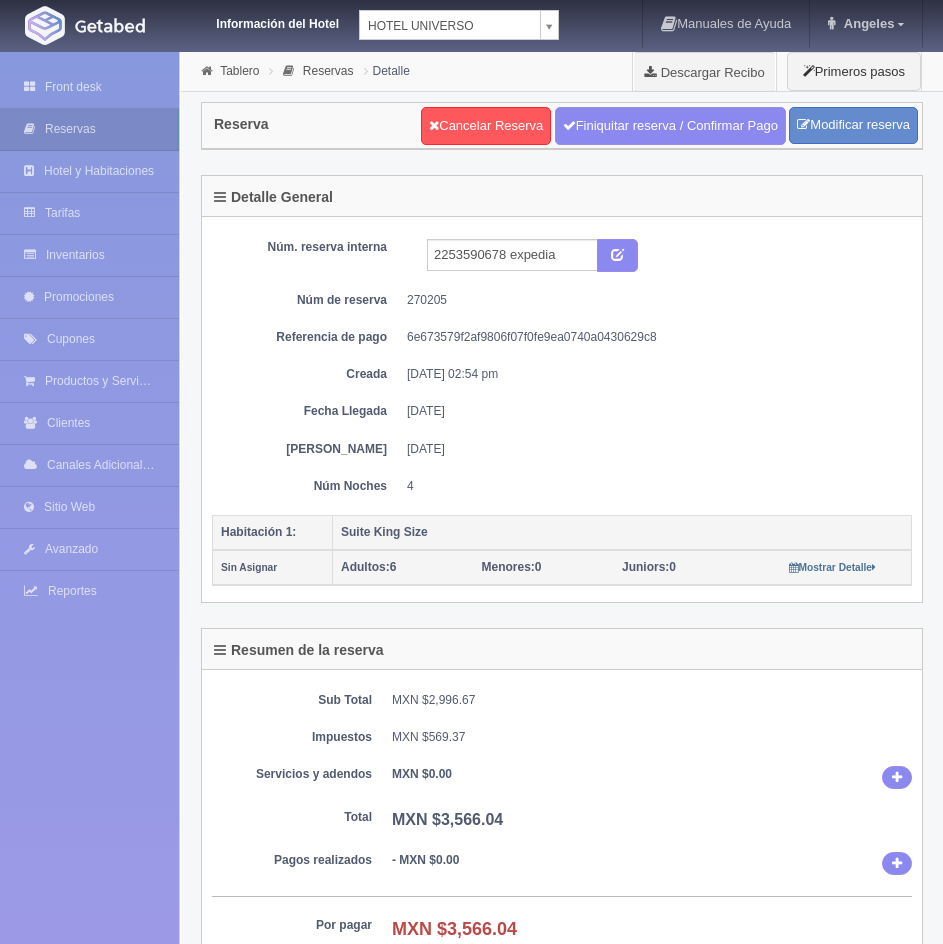 scroll, scrollTop: 0, scrollLeft: 0, axis: both 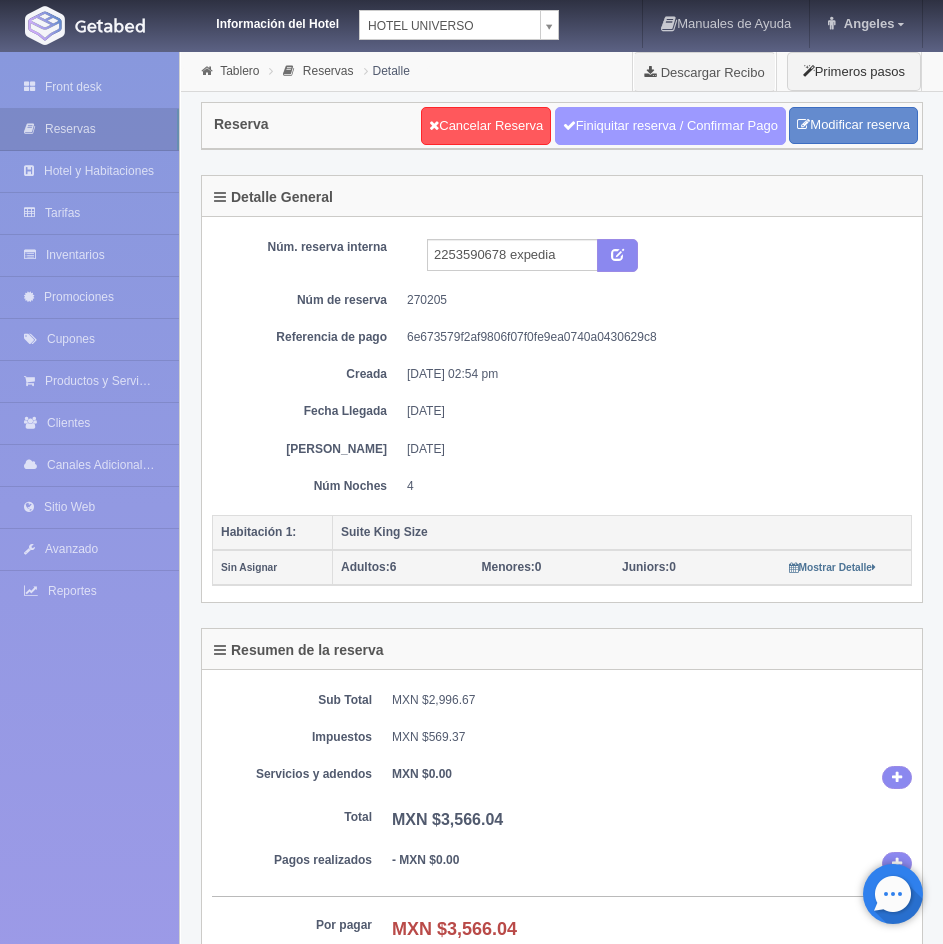 drag, startPoint x: 582, startPoint y: 126, endPoint x: 560, endPoint y: 136, distance: 24.166092 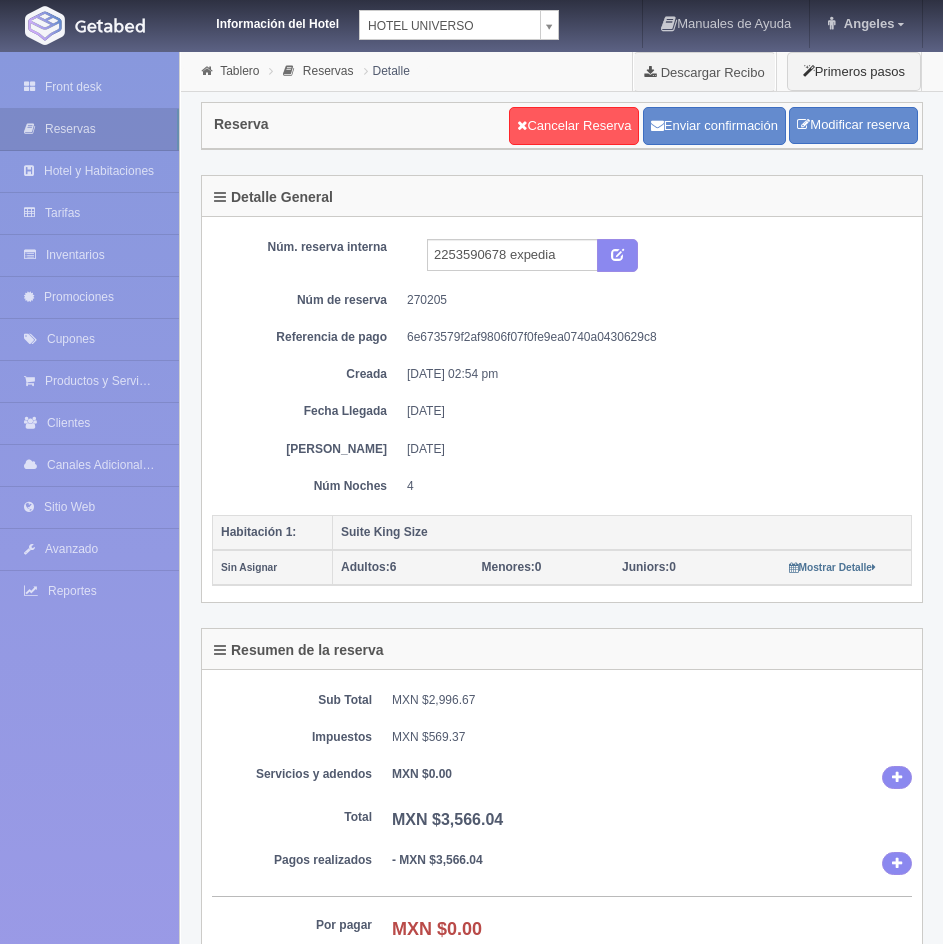 scroll, scrollTop: 0, scrollLeft: 0, axis: both 